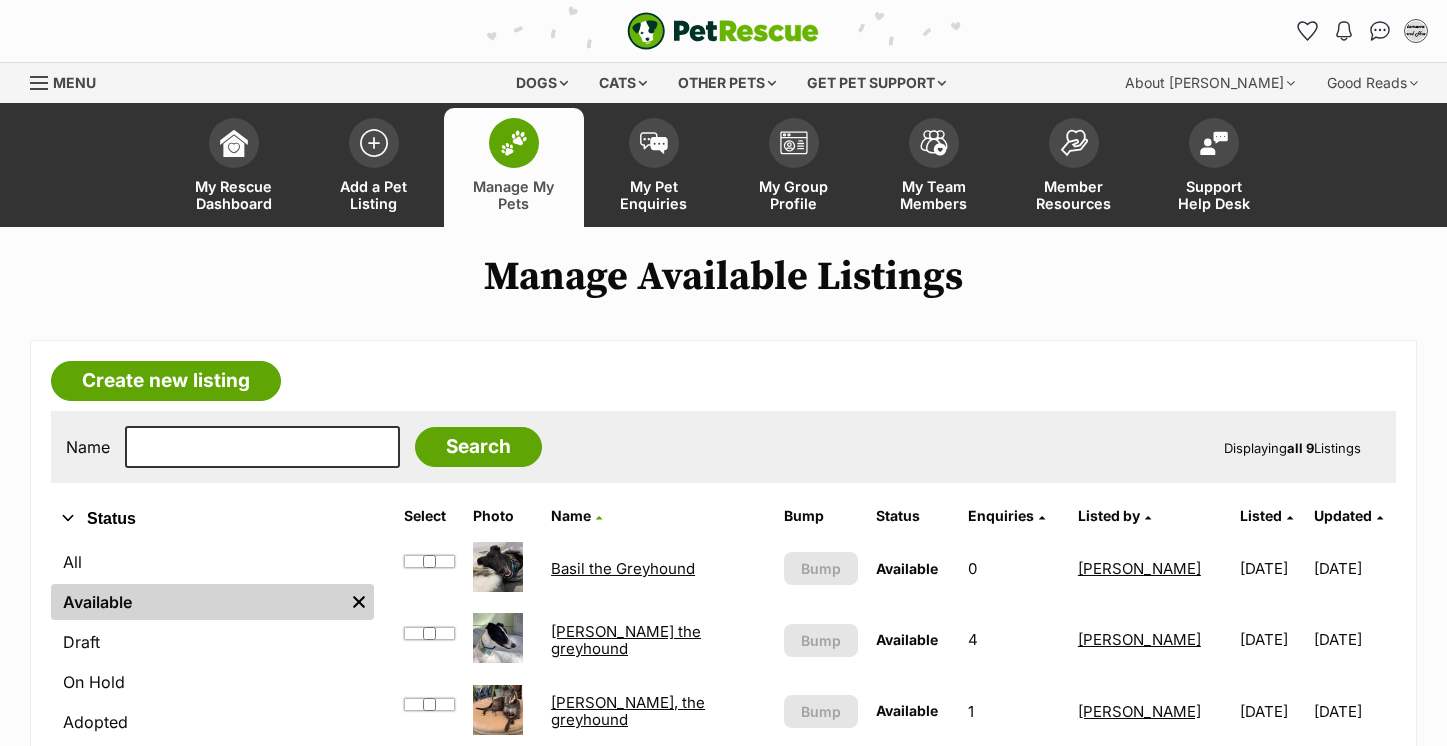 scroll, scrollTop: 562, scrollLeft: 0, axis: vertical 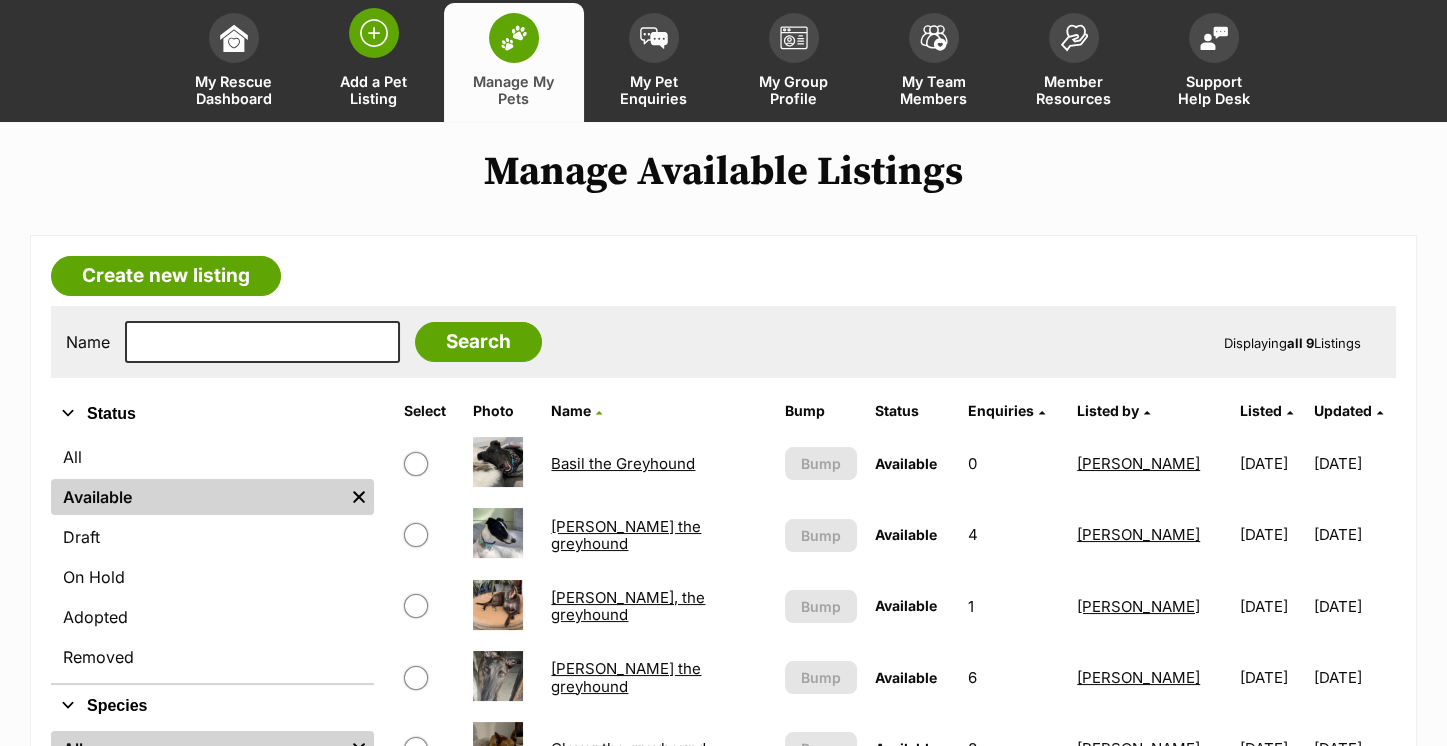 click at bounding box center (374, 33) 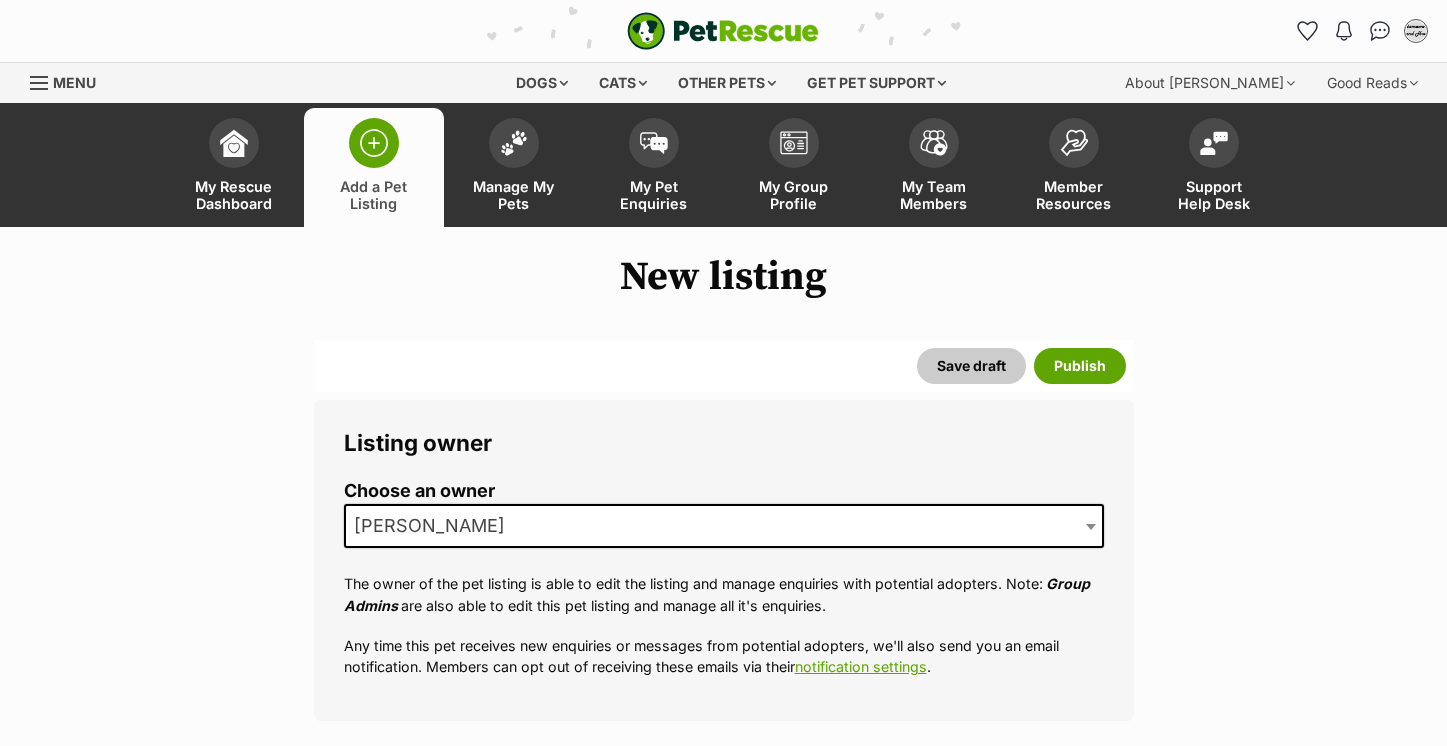 scroll, scrollTop: 0, scrollLeft: 0, axis: both 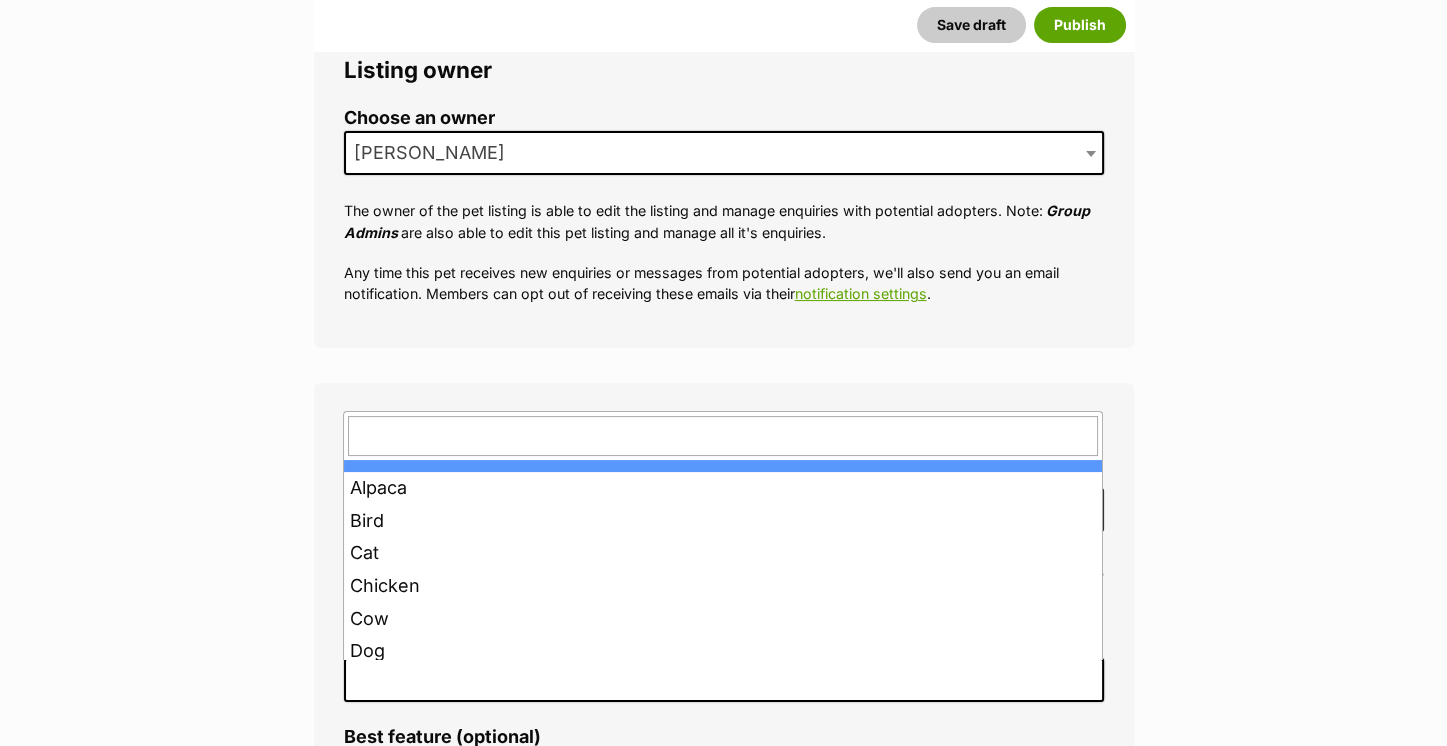 click at bounding box center [724, 680] 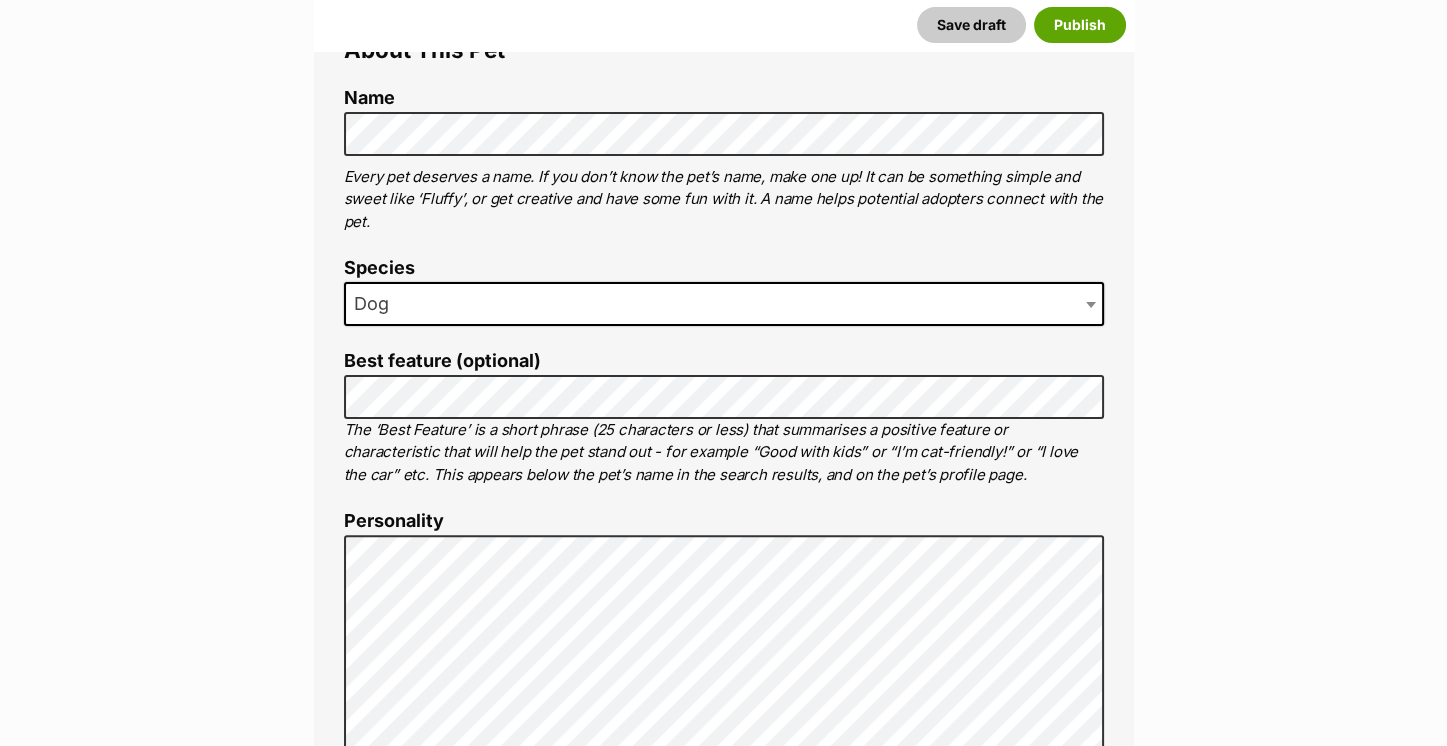 scroll, scrollTop: 750, scrollLeft: 0, axis: vertical 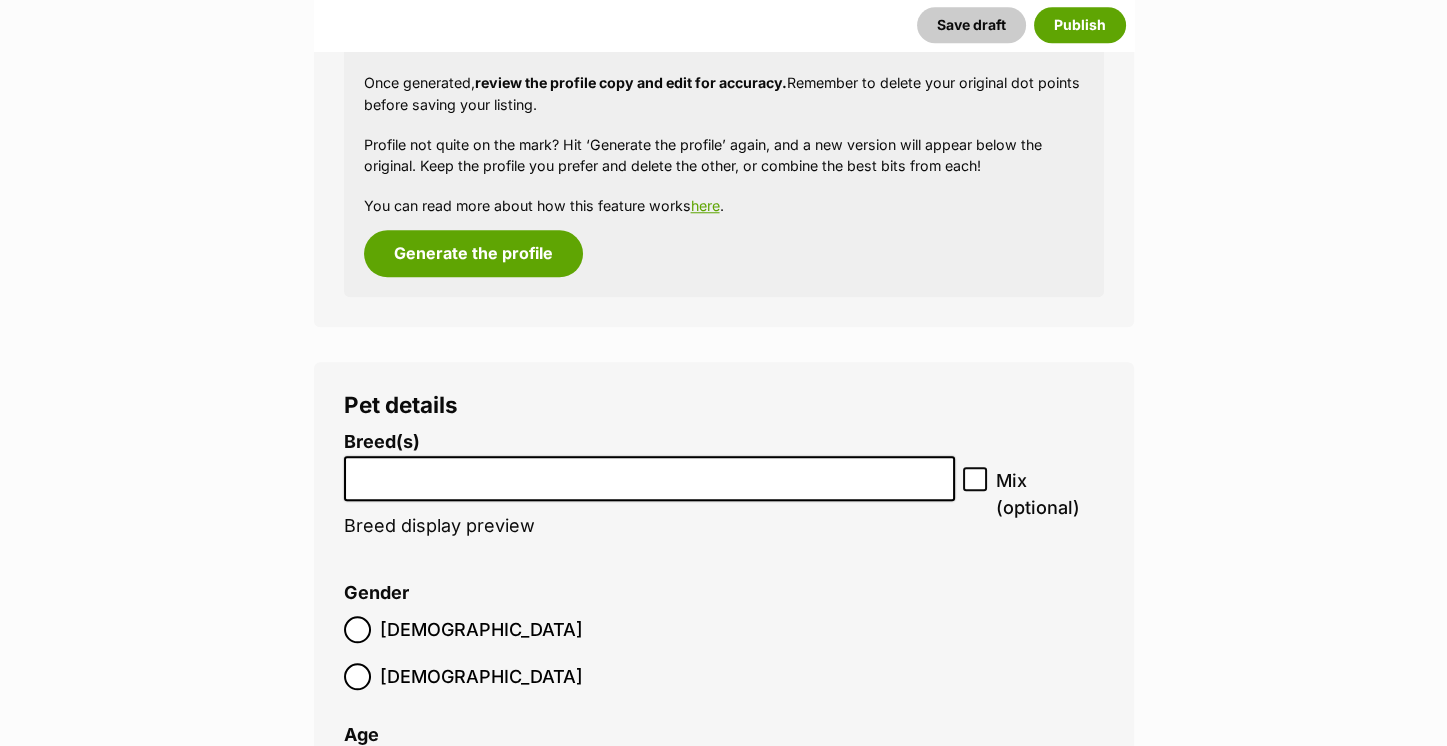 click at bounding box center (649, 473) 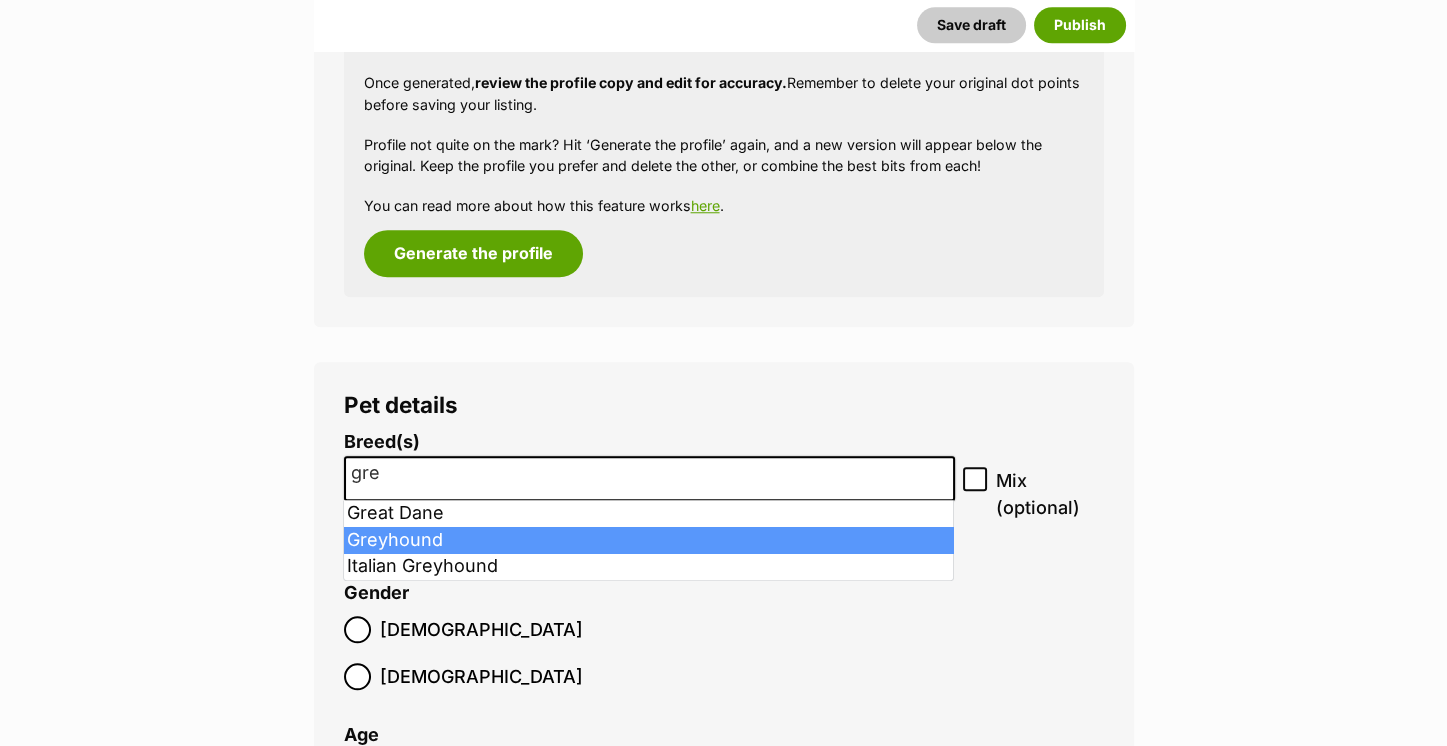 type on "gre" 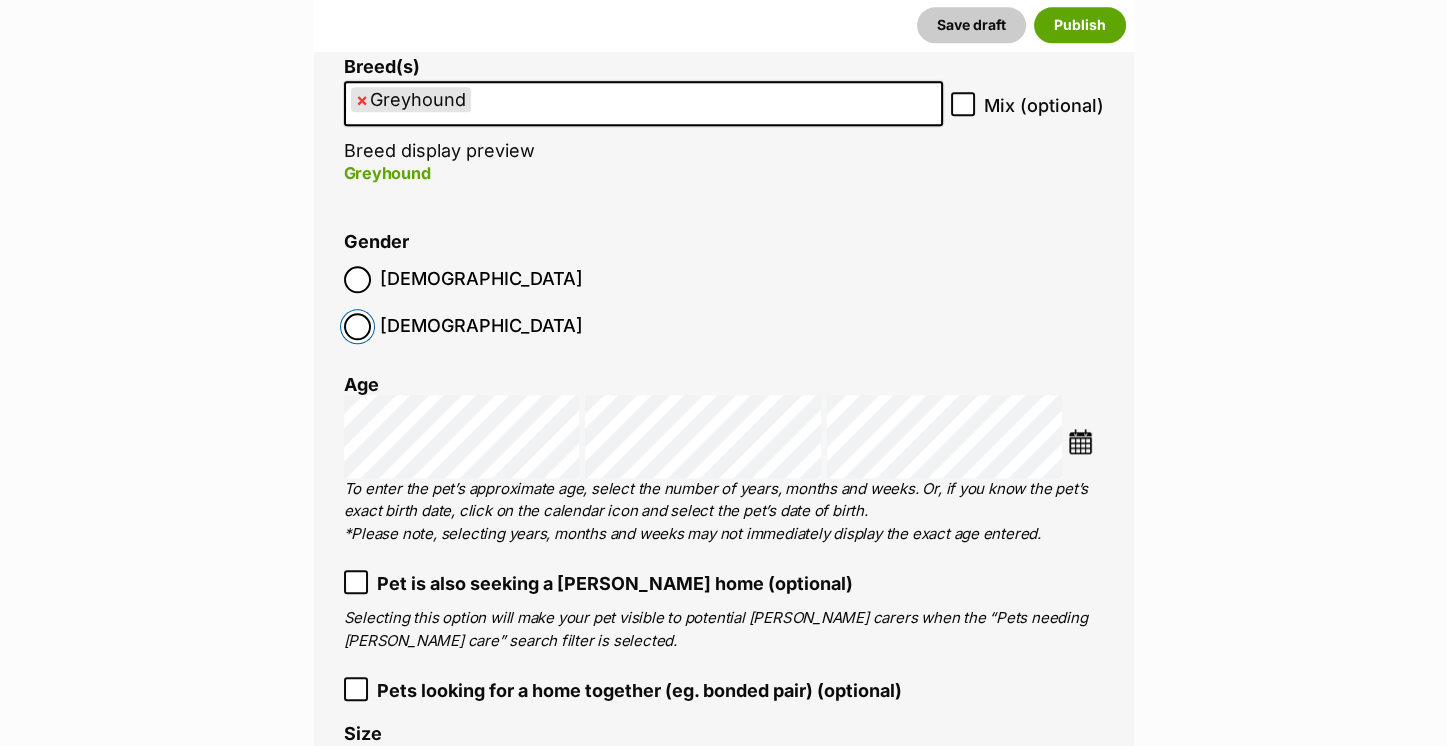 scroll, scrollTop: 2890, scrollLeft: 0, axis: vertical 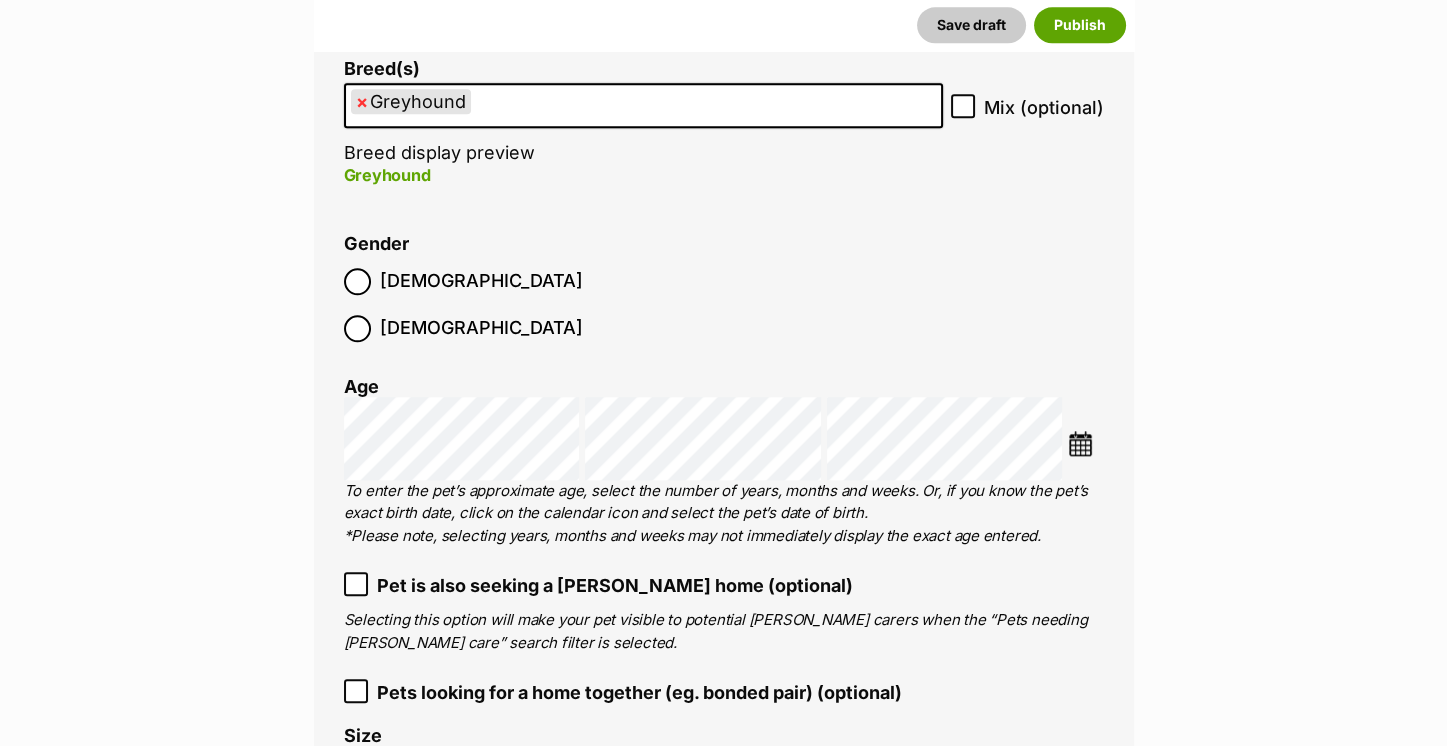 click on "Choose Date" at bounding box center (724, 438) 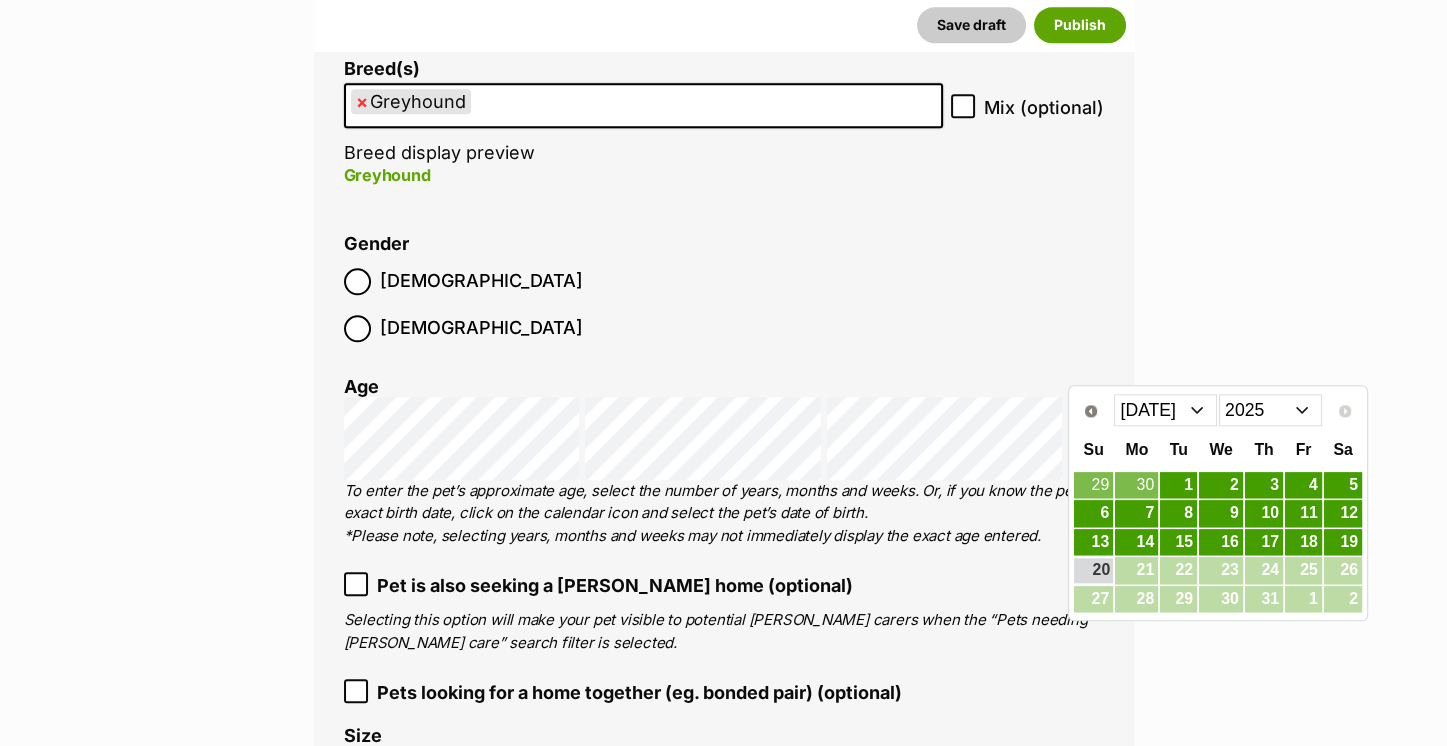 click on "2015 2016 2017 2018 2019 2020 2021 2022 2023 2024 2025" at bounding box center (1270, 410) 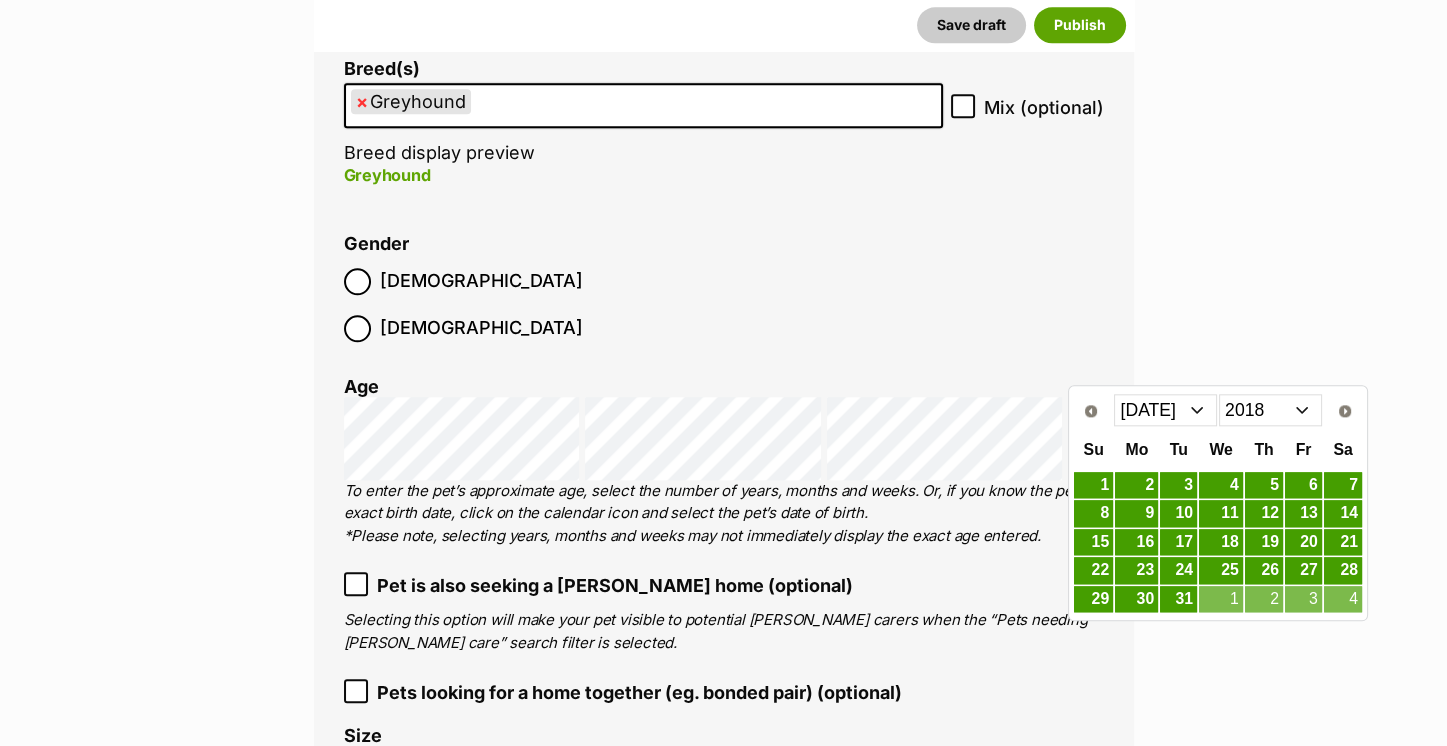 click on "Jan Feb Mar Apr May Jun Jul Aug Sep Oct Nov Dec" at bounding box center (1165, 410) 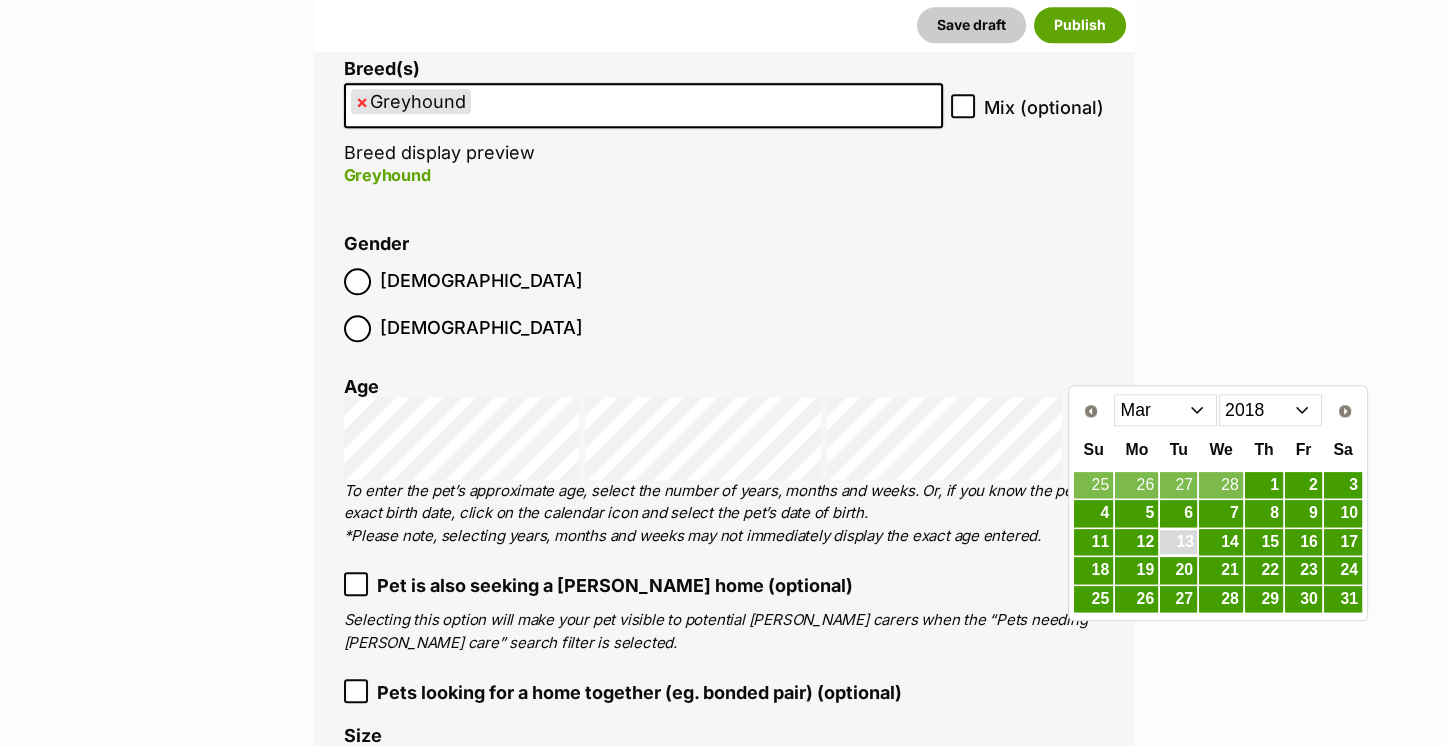 click on "13" at bounding box center [1178, 542] 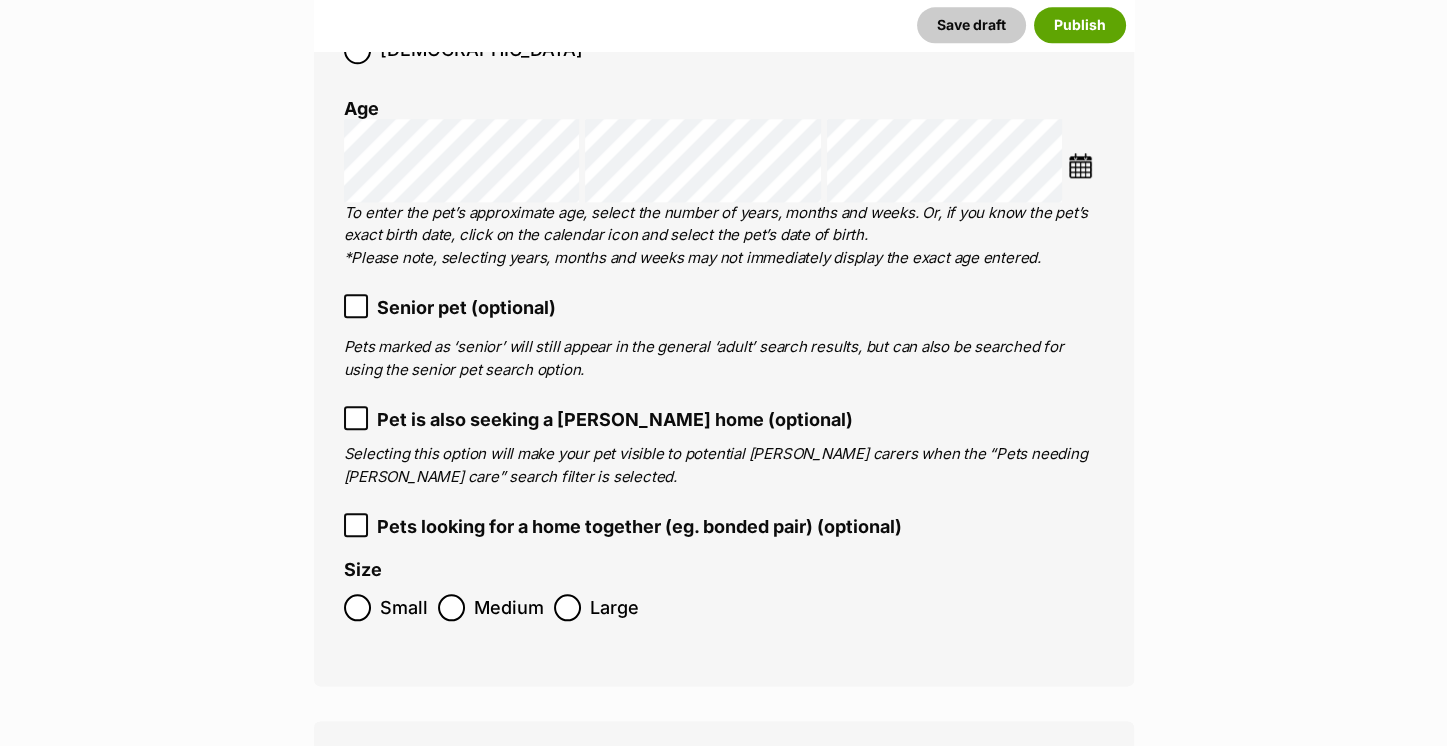 scroll, scrollTop: 3193, scrollLeft: 0, axis: vertical 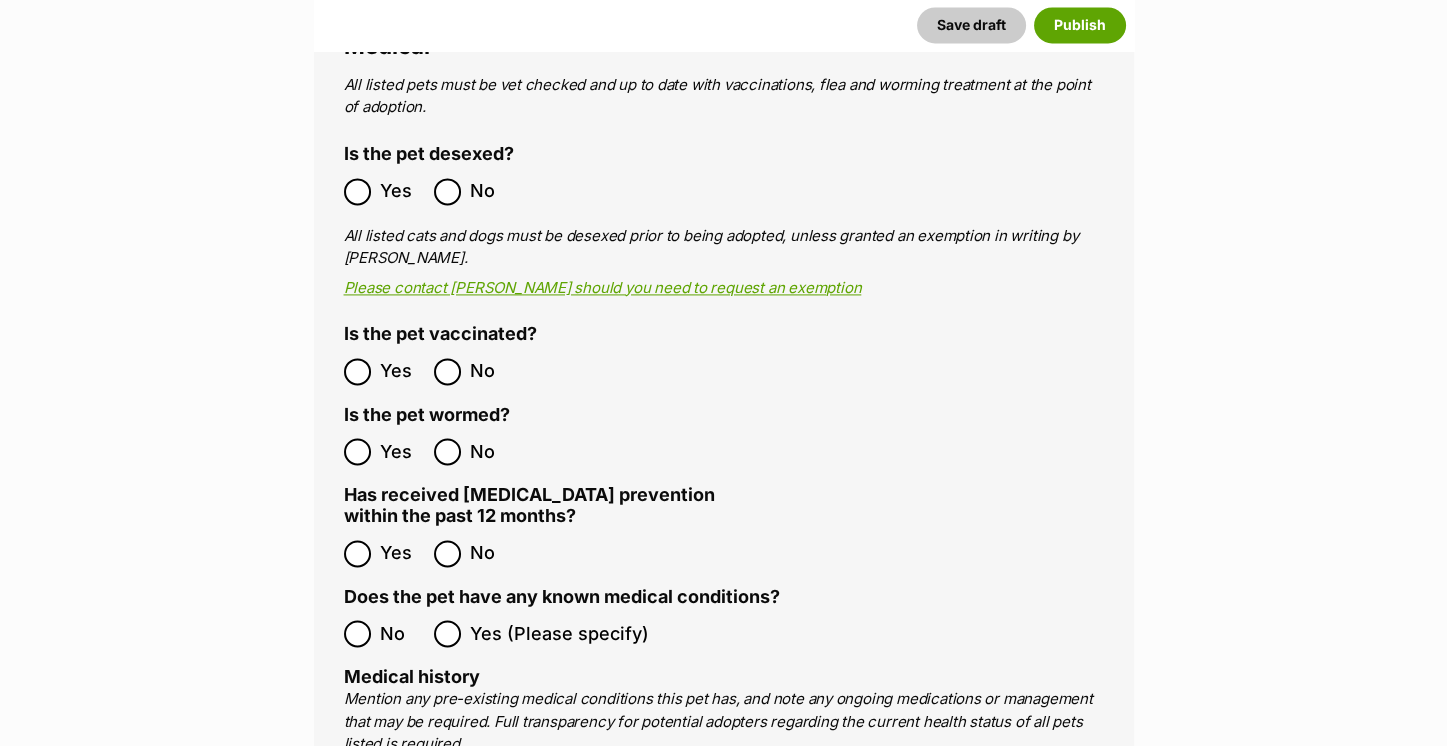 click on "Yes
No" at bounding box center (534, 371) 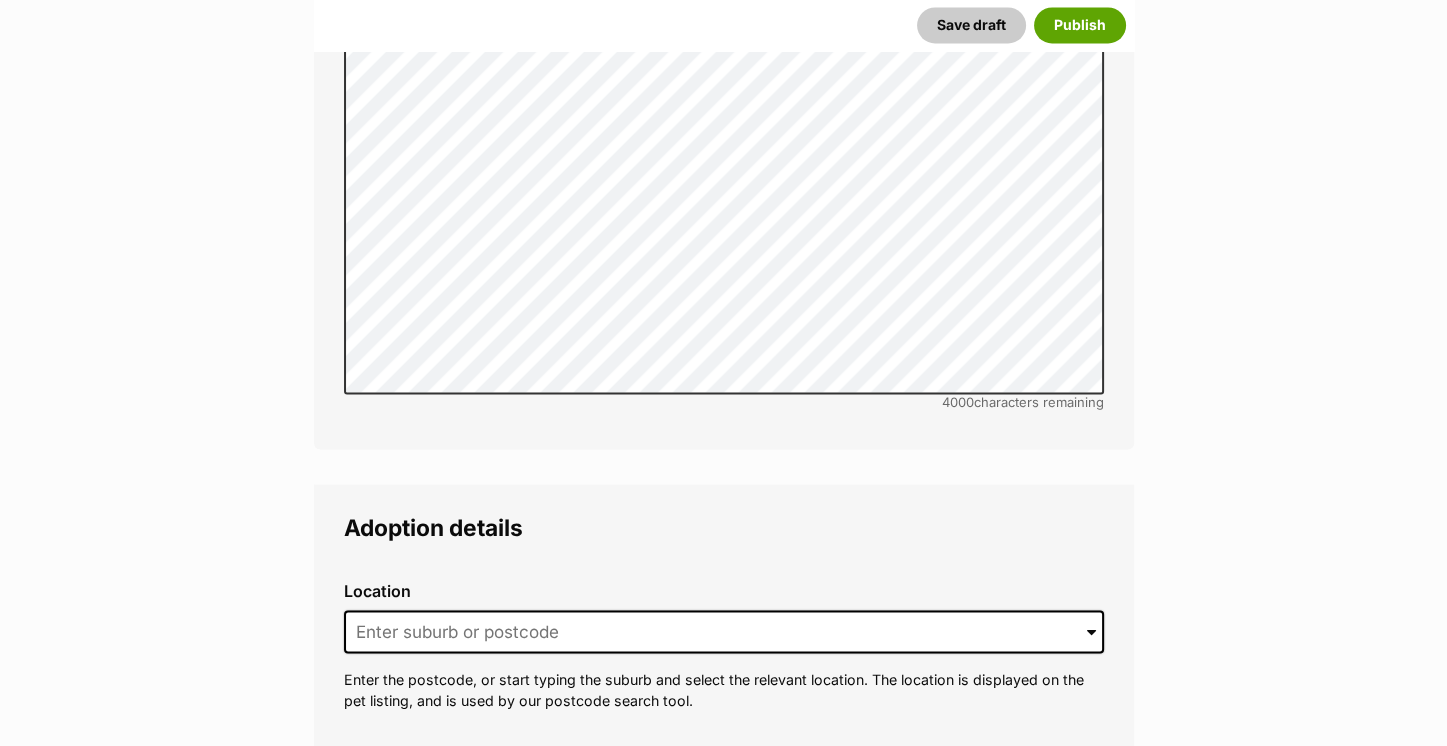 scroll, scrollTop: 5032, scrollLeft: 0, axis: vertical 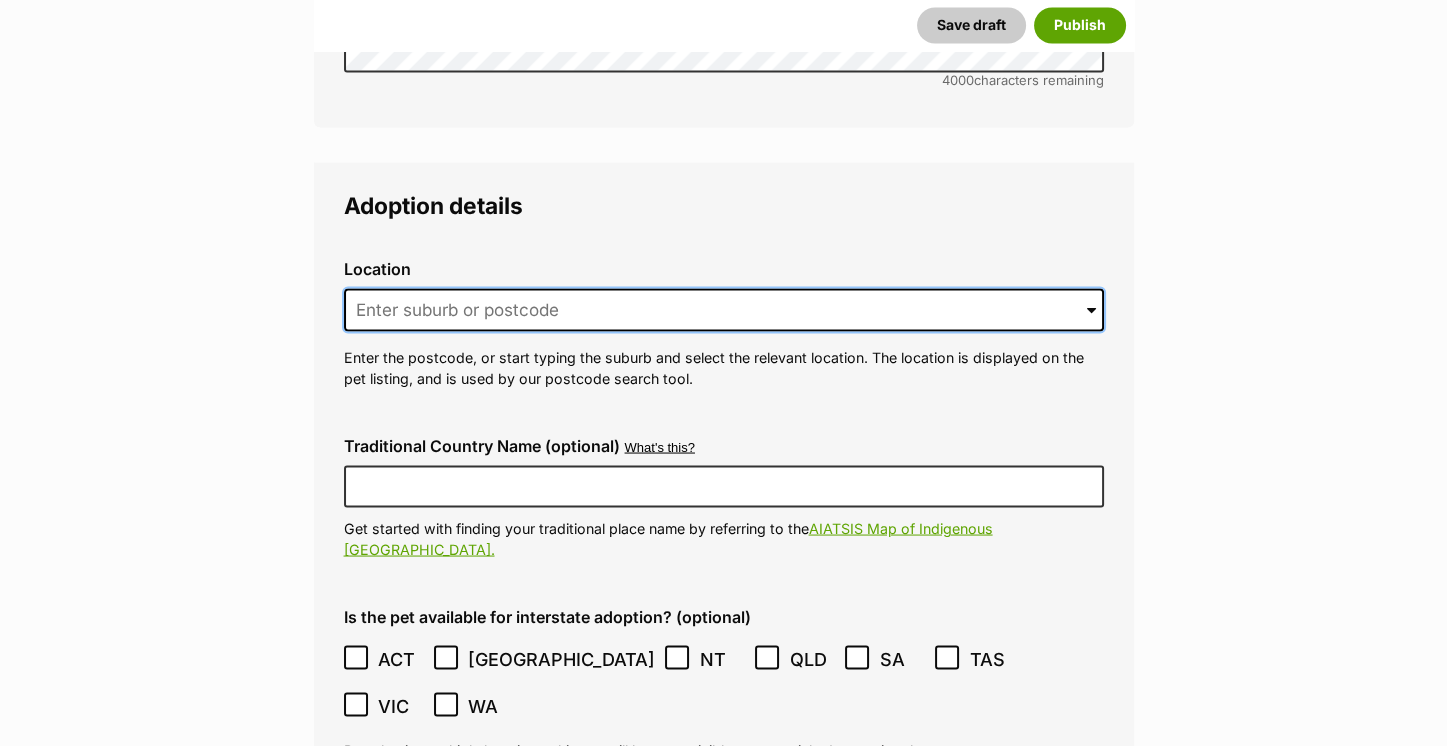 click at bounding box center (724, 310) 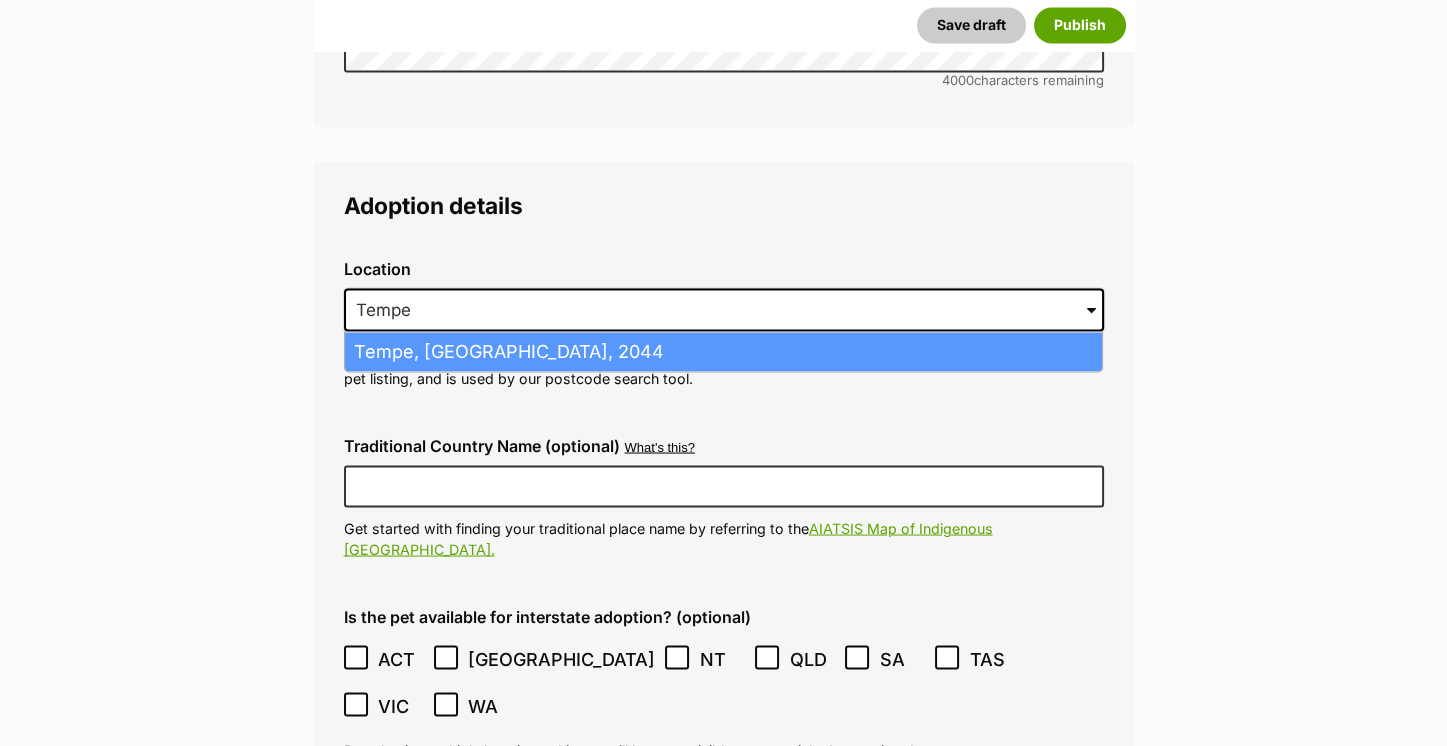 click on "Tempe, New South Wales, 2044" at bounding box center (723, 351) 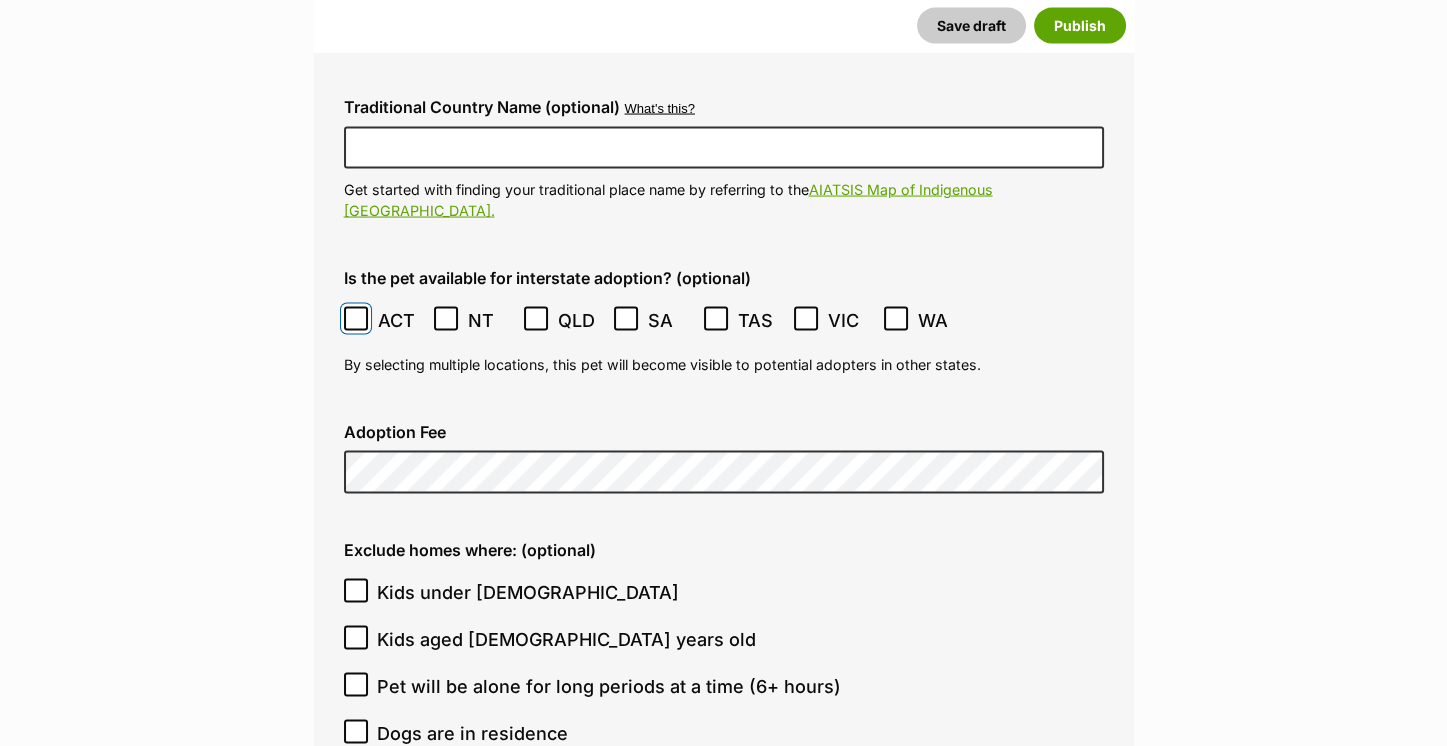 scroll, scrollTop: 5370, scrollLeft: 0, axis: vertical 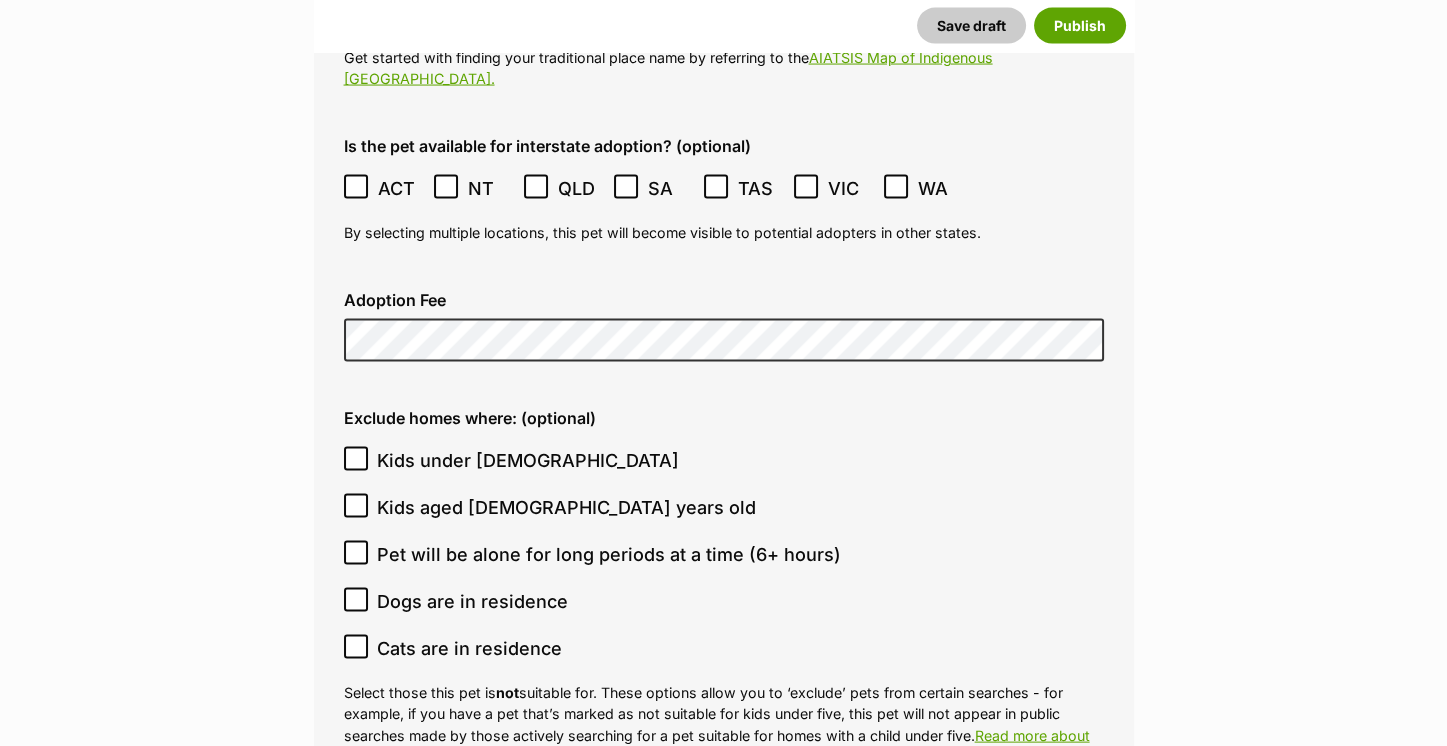 click 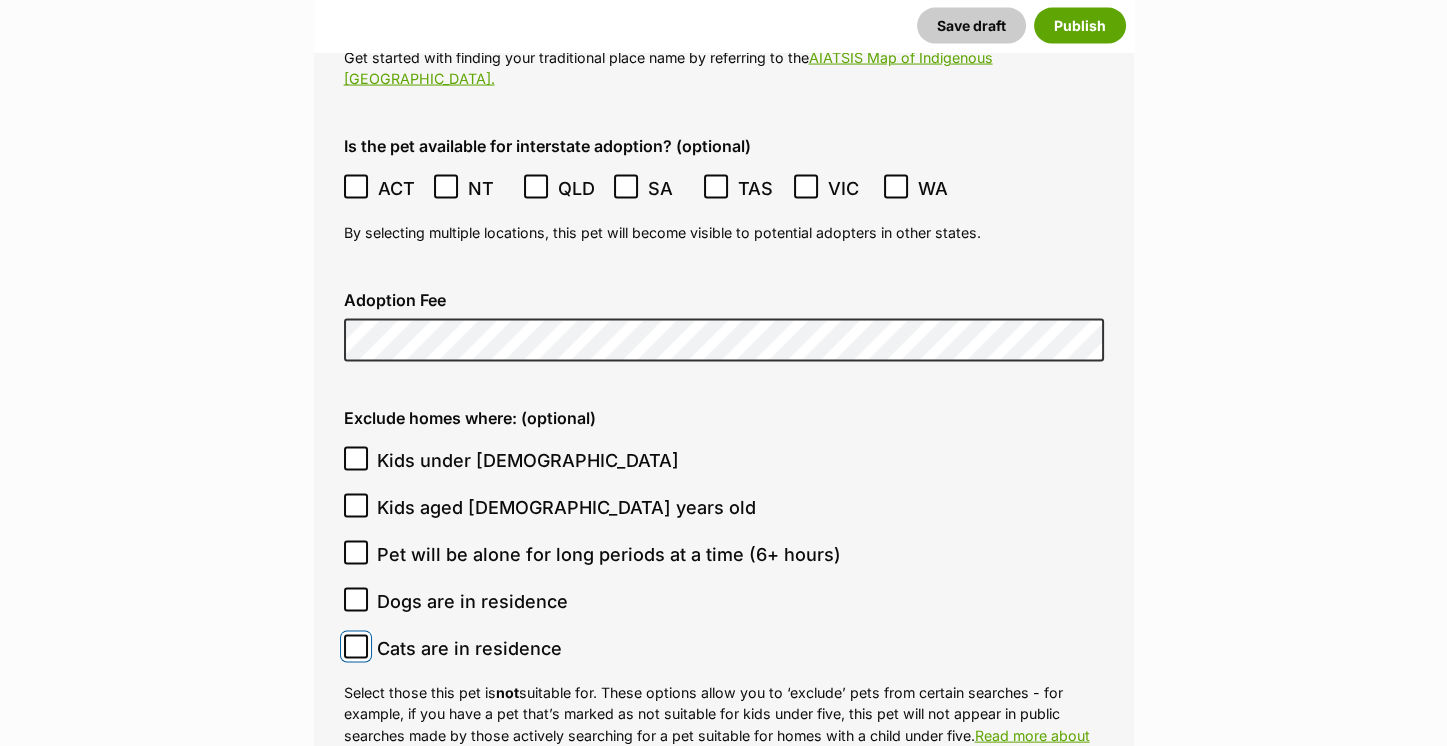 checkbox on "true" 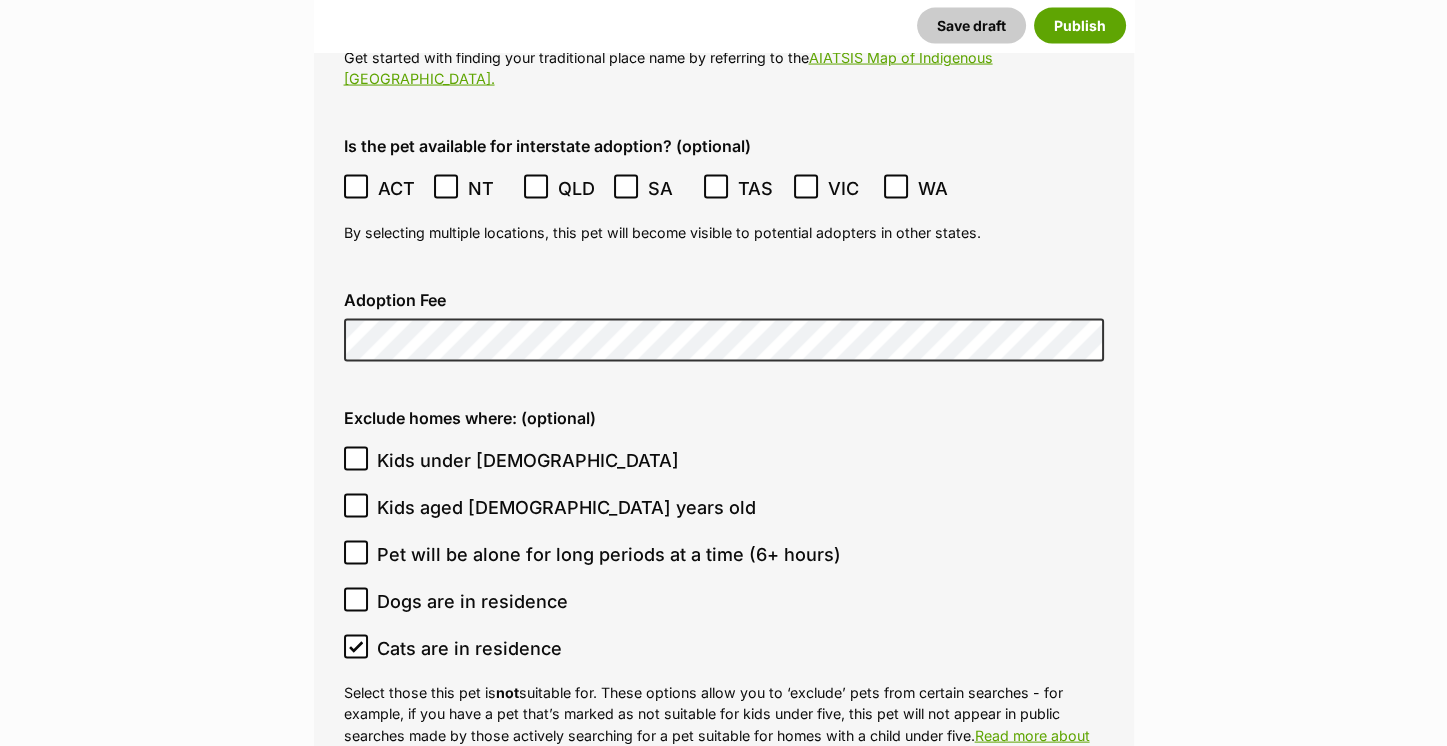 click on "Select those this pet is  not  suitable for. These options allow you to ‘exclude’ pets from certain searches - for example, if you have a pet that’s marked as not suitable for kids under five, this pet will not appear in public searches made by those actively searching for a pet suitable for homes with a child under five.  Read more about this." at bounding box center [724, 724] 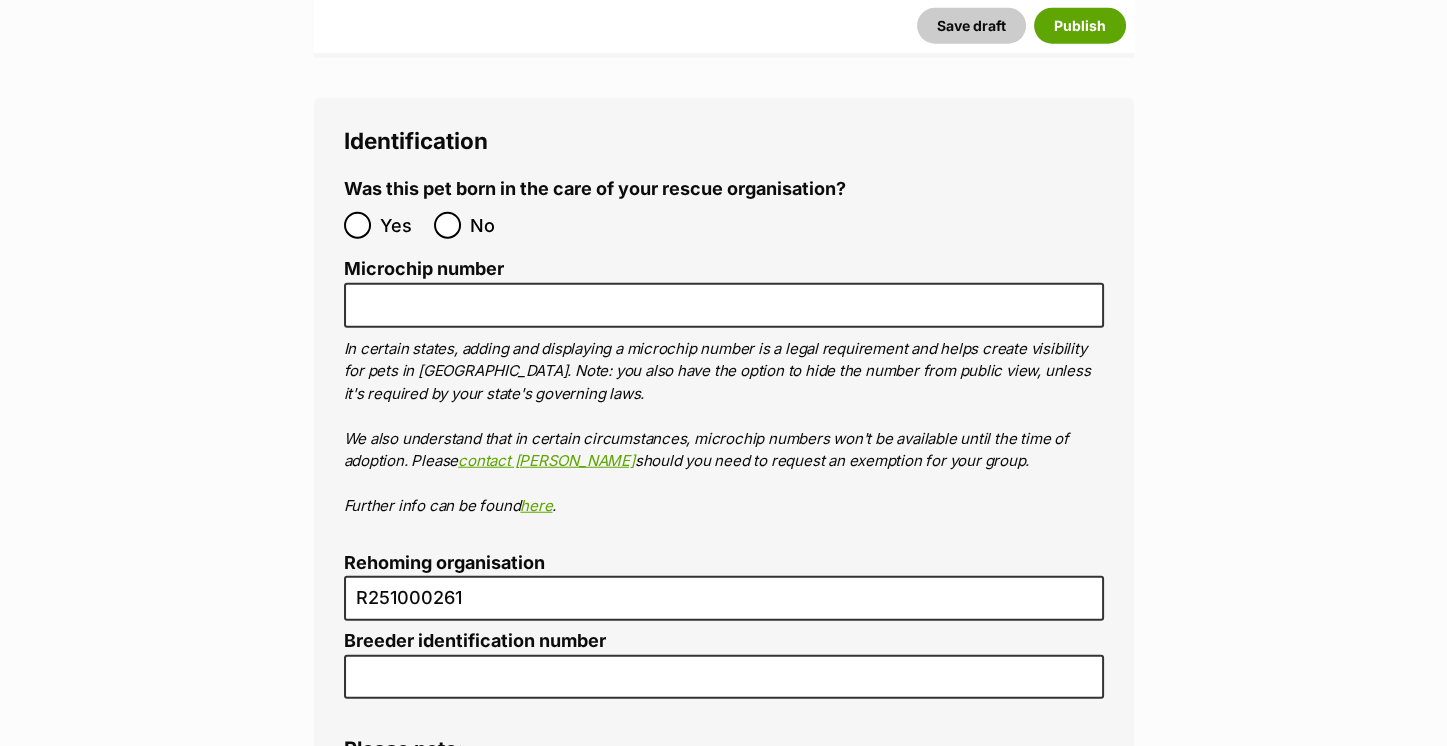 scroll, scrollTop: 6925, scrollLeft: 0, axis: vertical 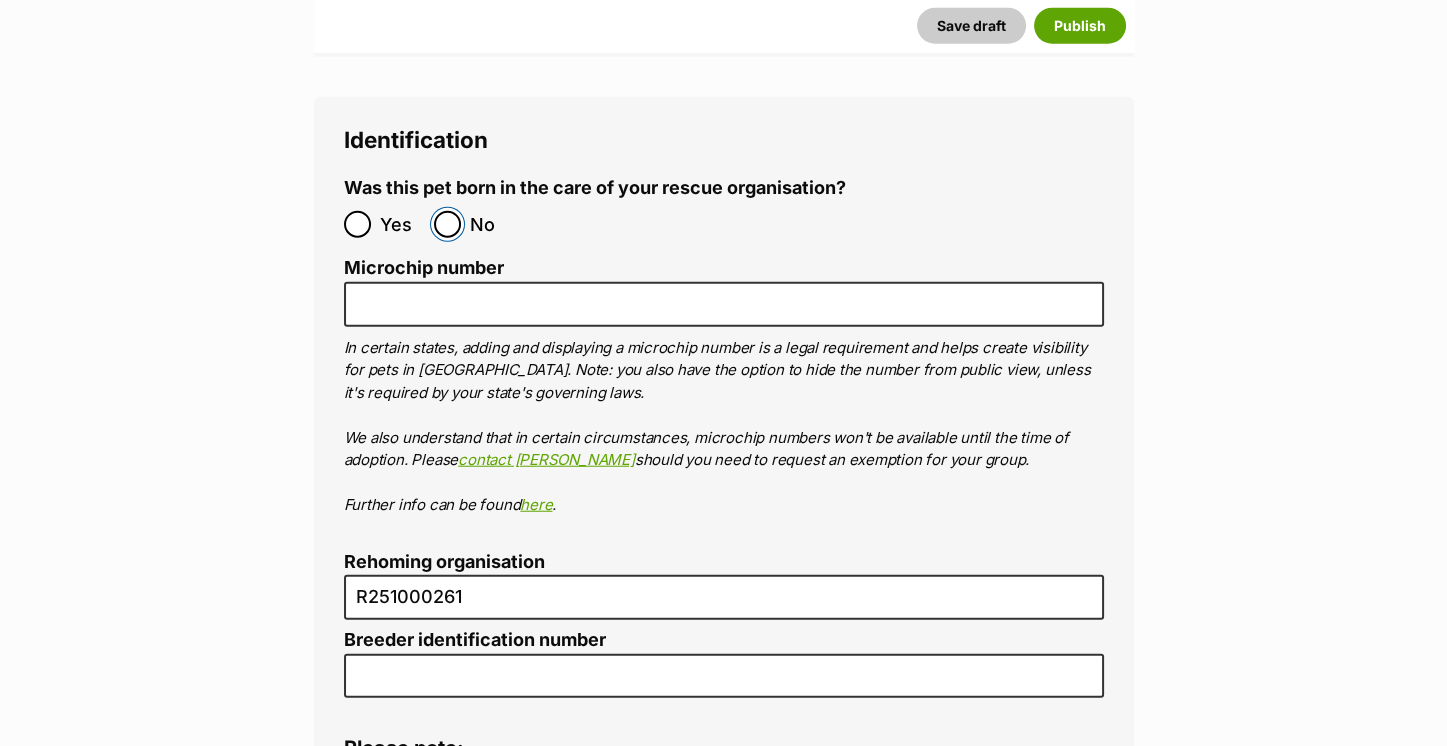 click on "No" at bounding box center (447, 224) 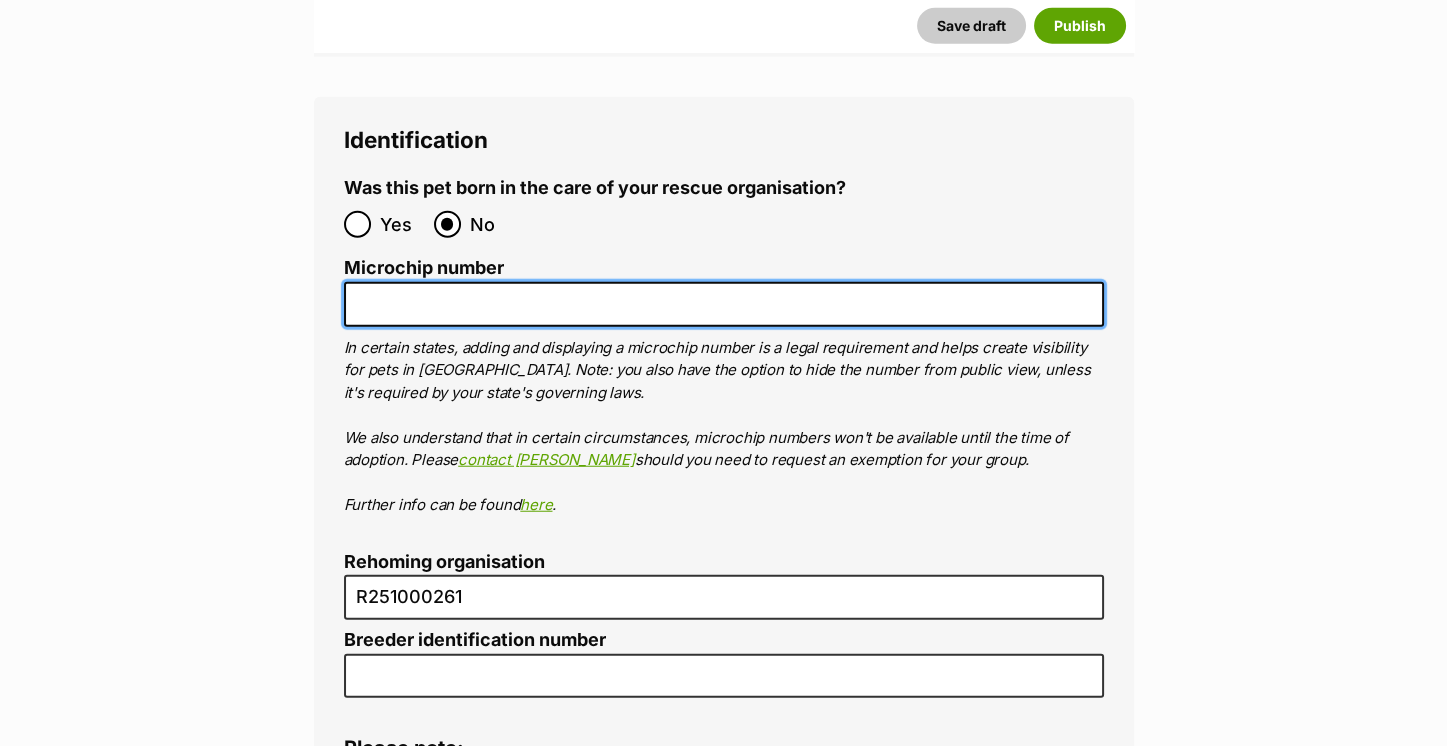click on "Microchip number" at bounding box center (724, 304) 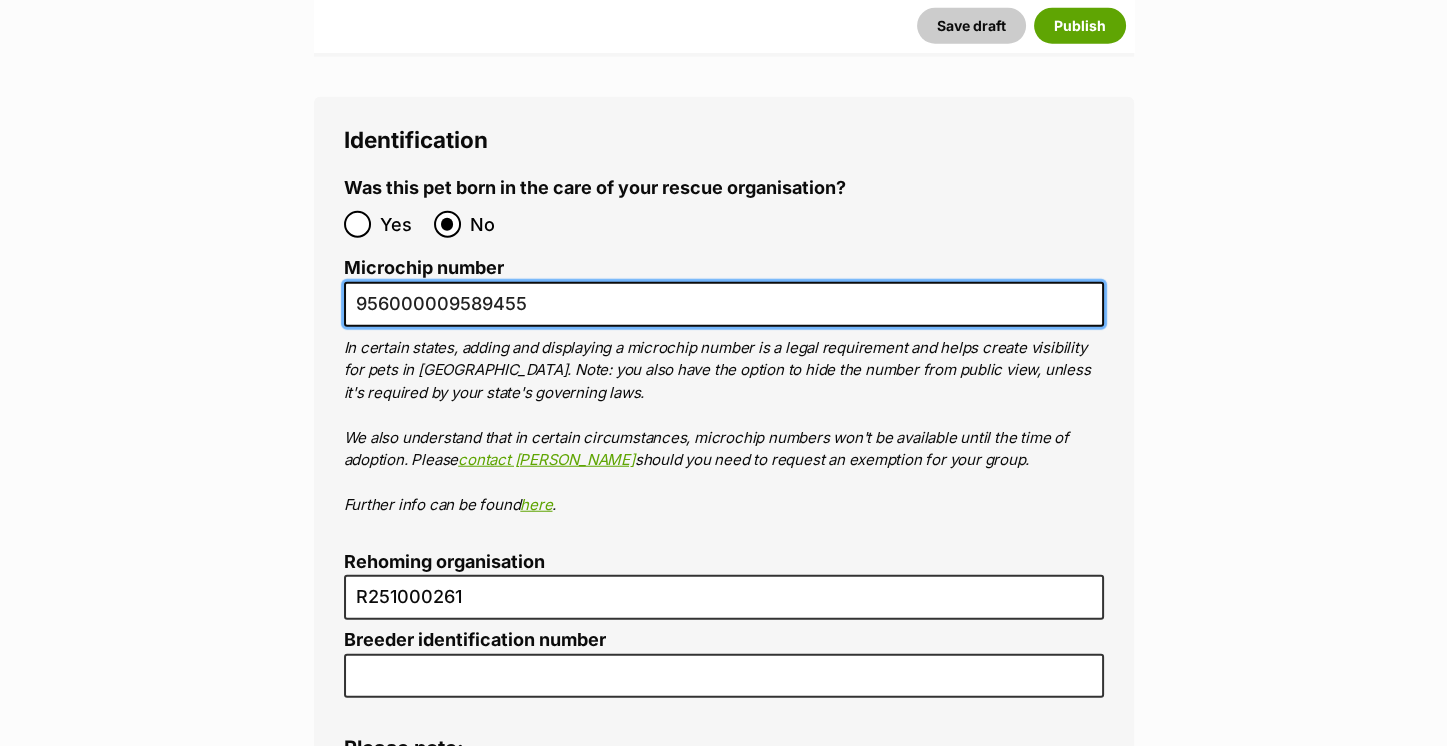 scroll, scrollTop: 0, scrollLeft: 0, axis: both 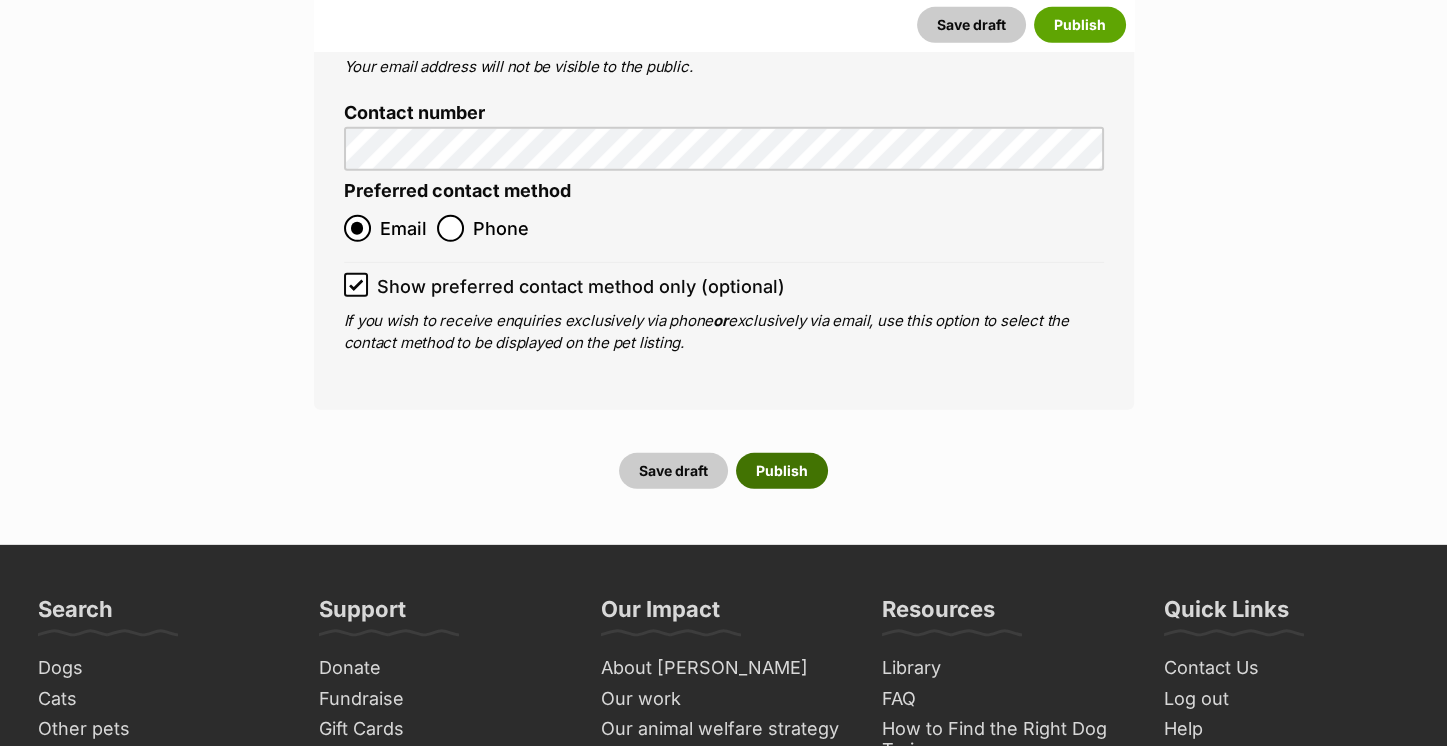 type on "956000009589455" 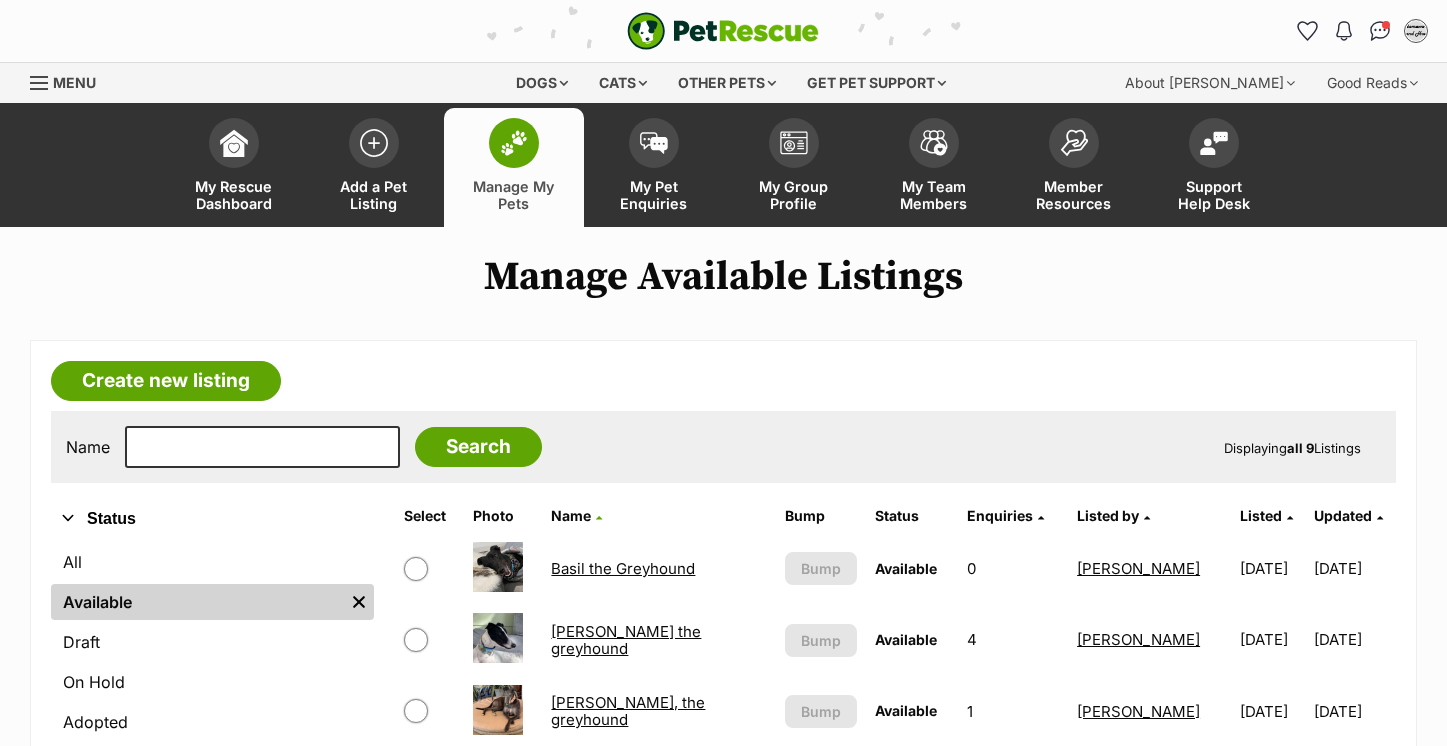 scroll, scrollTop: 0, scrollLeft: 0, axis: both 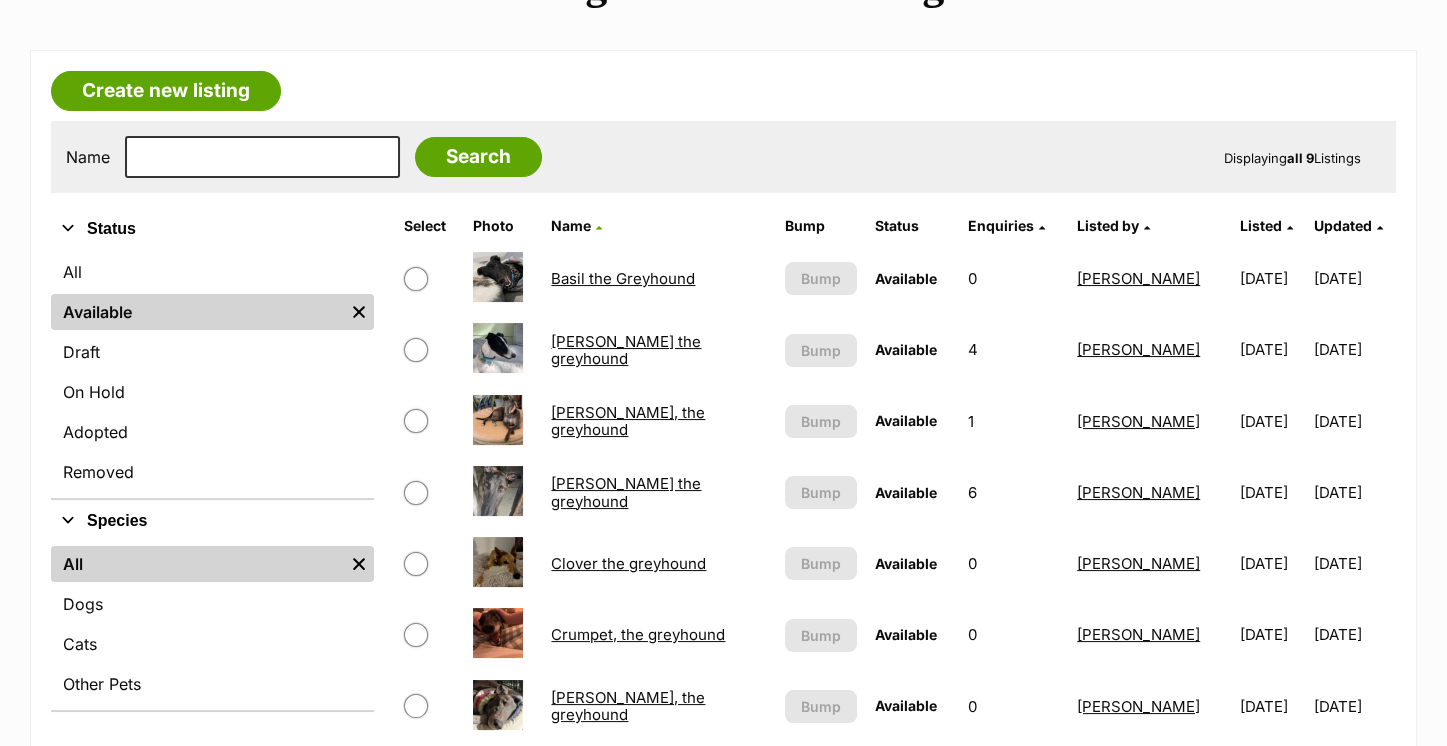 click on "Basil the Greyhound" at bounding box center (623, 278) 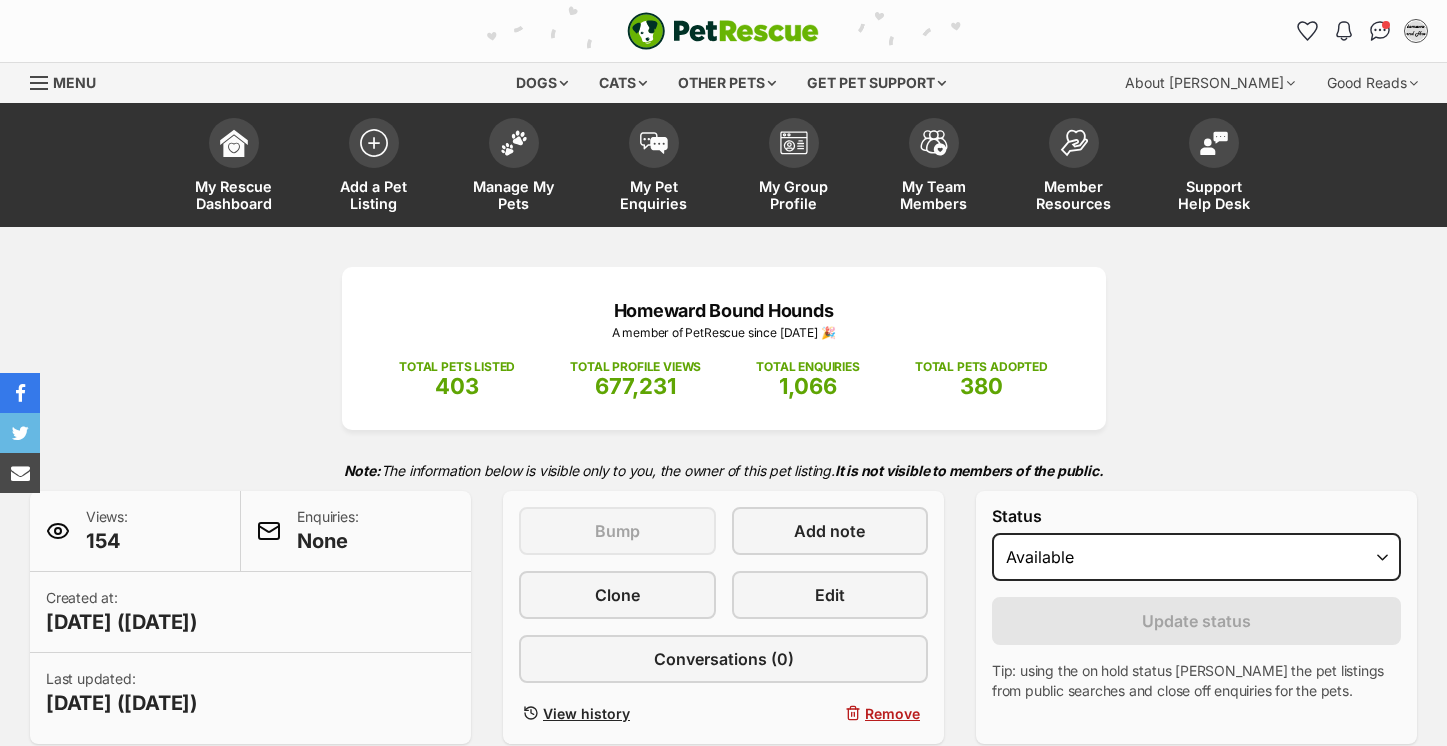 scroll, scrollTop: 1233, scrollLeft: 0, axis: vertical 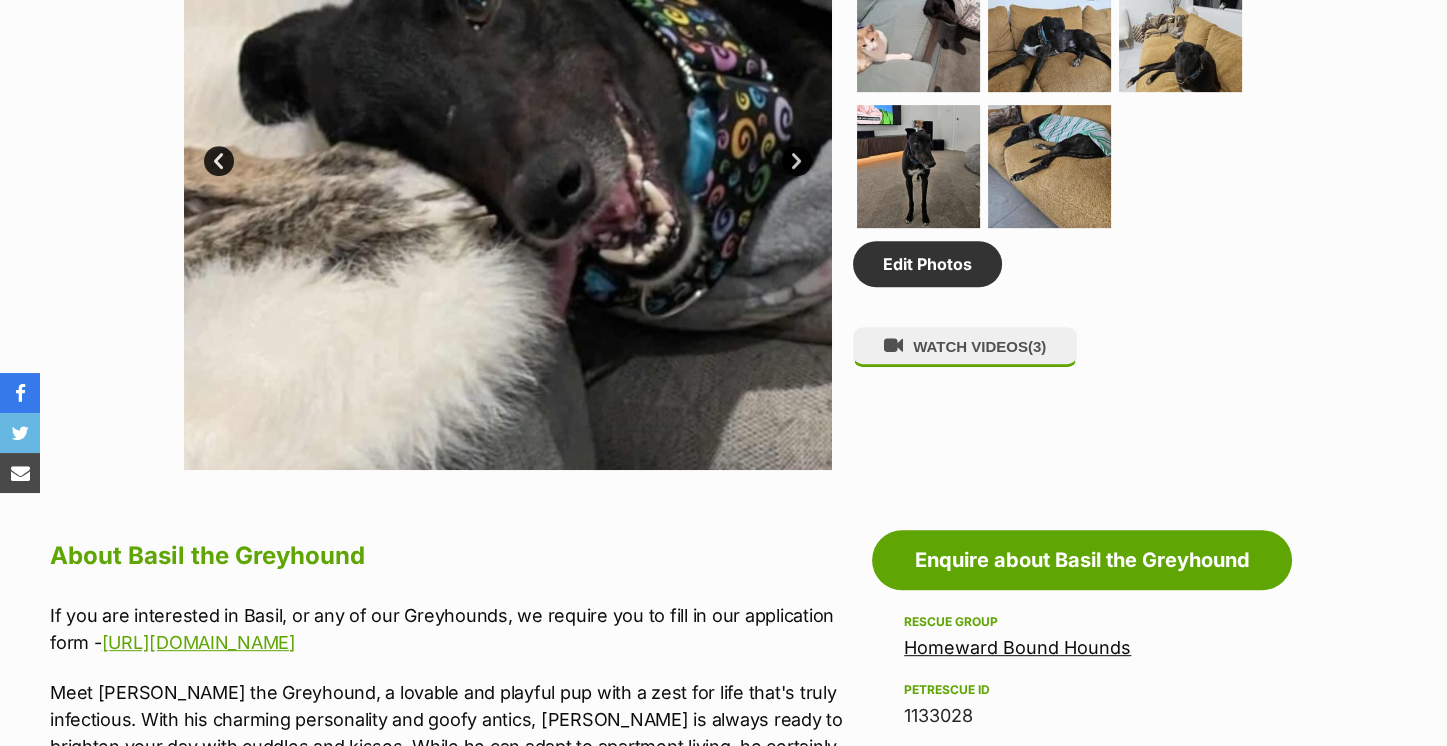 drag, startPoint x: 469, startPoint y: 649, endPoint x: 13, endPoint y: 611, distance: 457.5806 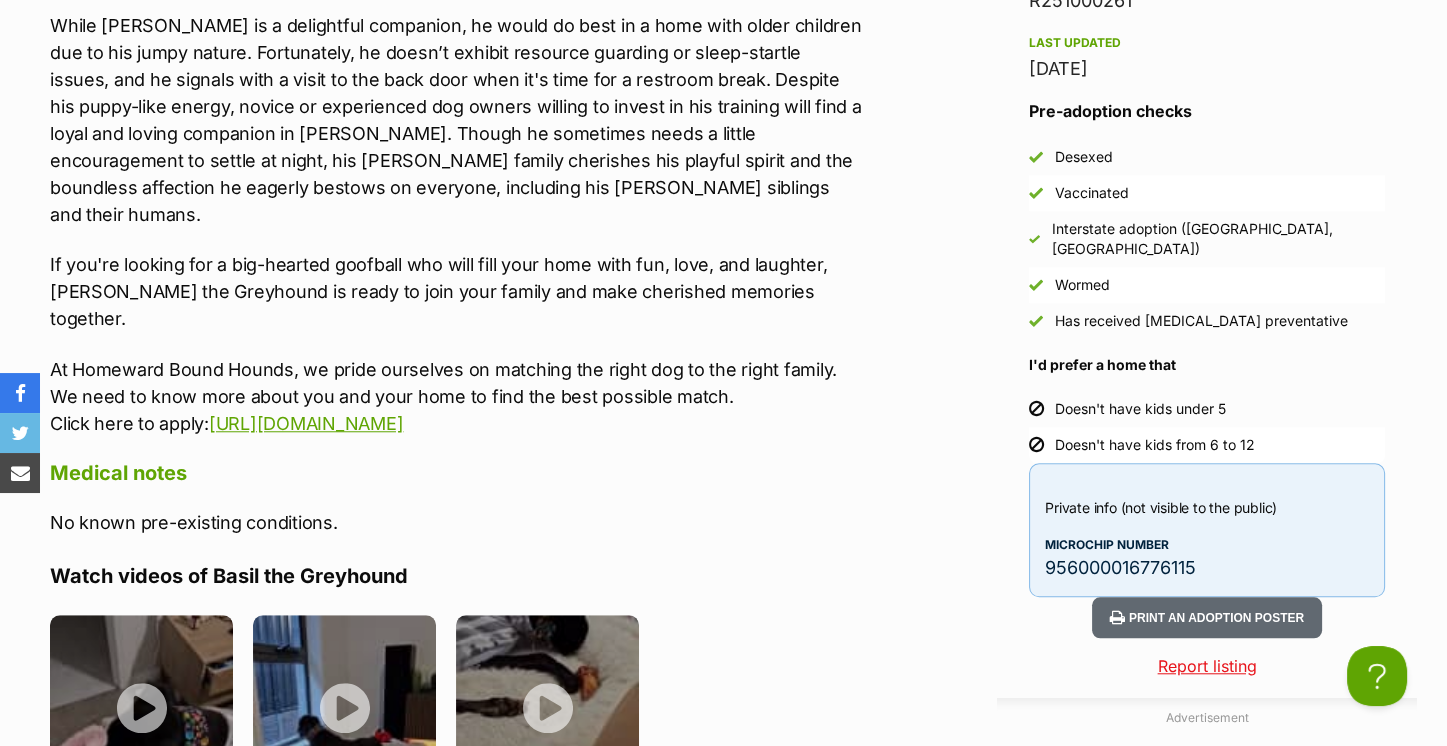 scroll, scrollTop: 2425, scrollLeft: 0, axis: vertical 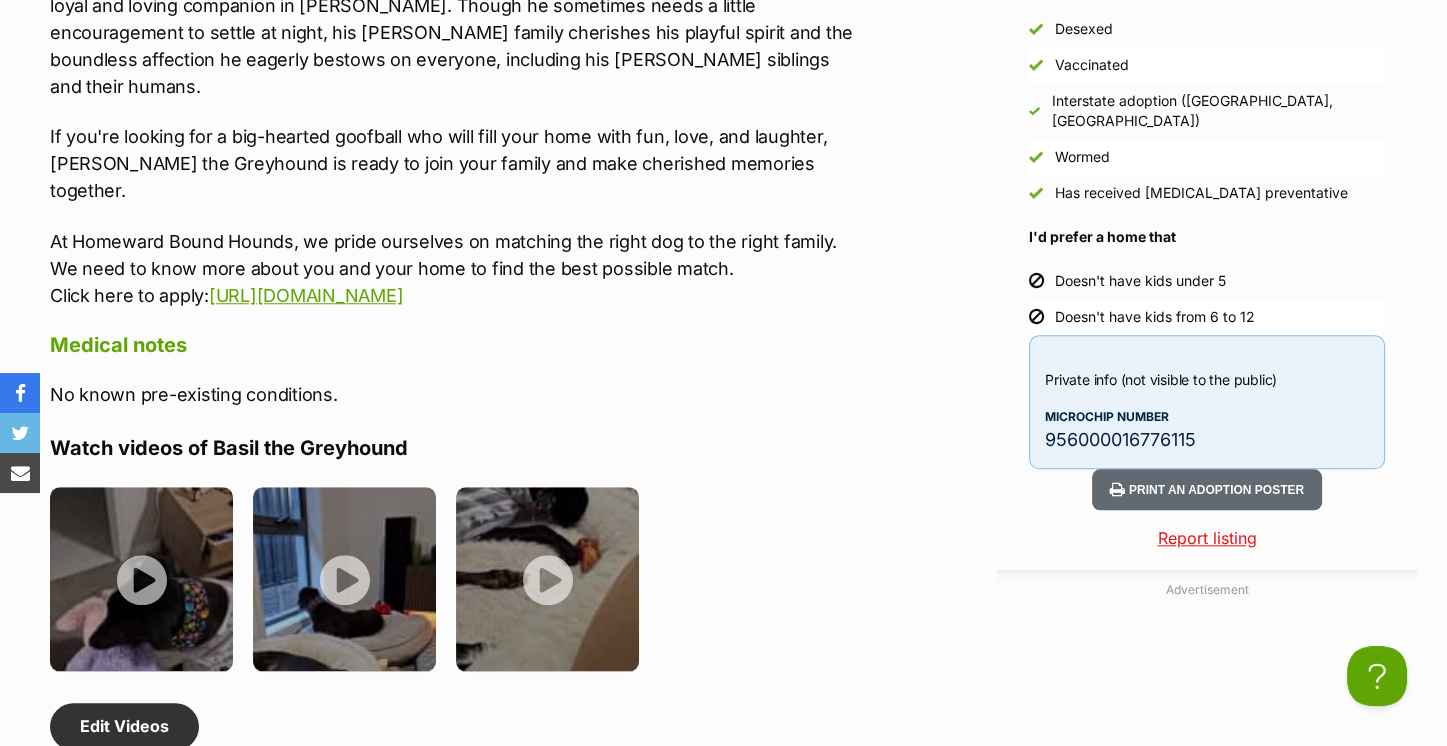 drag, startPoint x: 573, startPoint y: 184, endPoint x: 23, endPoint y: 116, distance: 554.1877 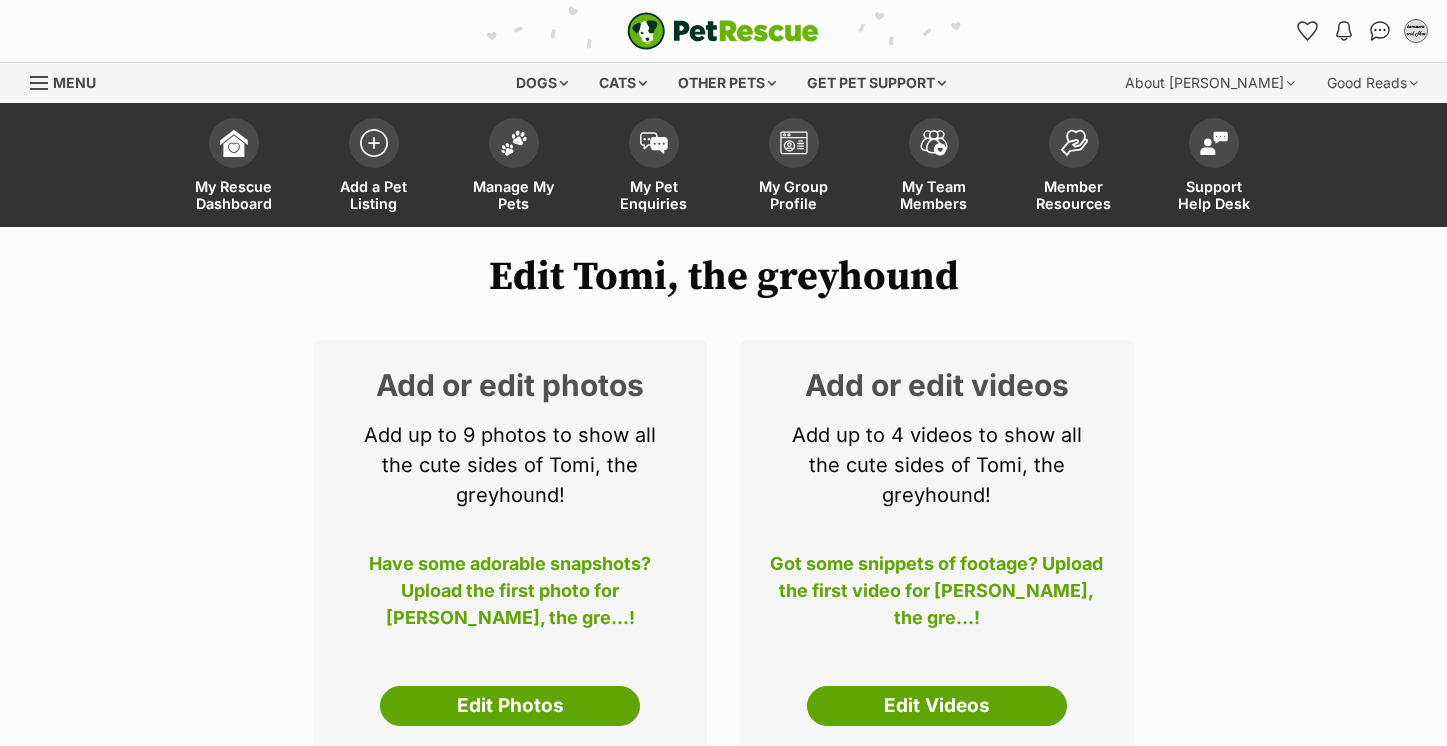 scroll, scrollTop: 0, scrollLeft: 0, axis: both 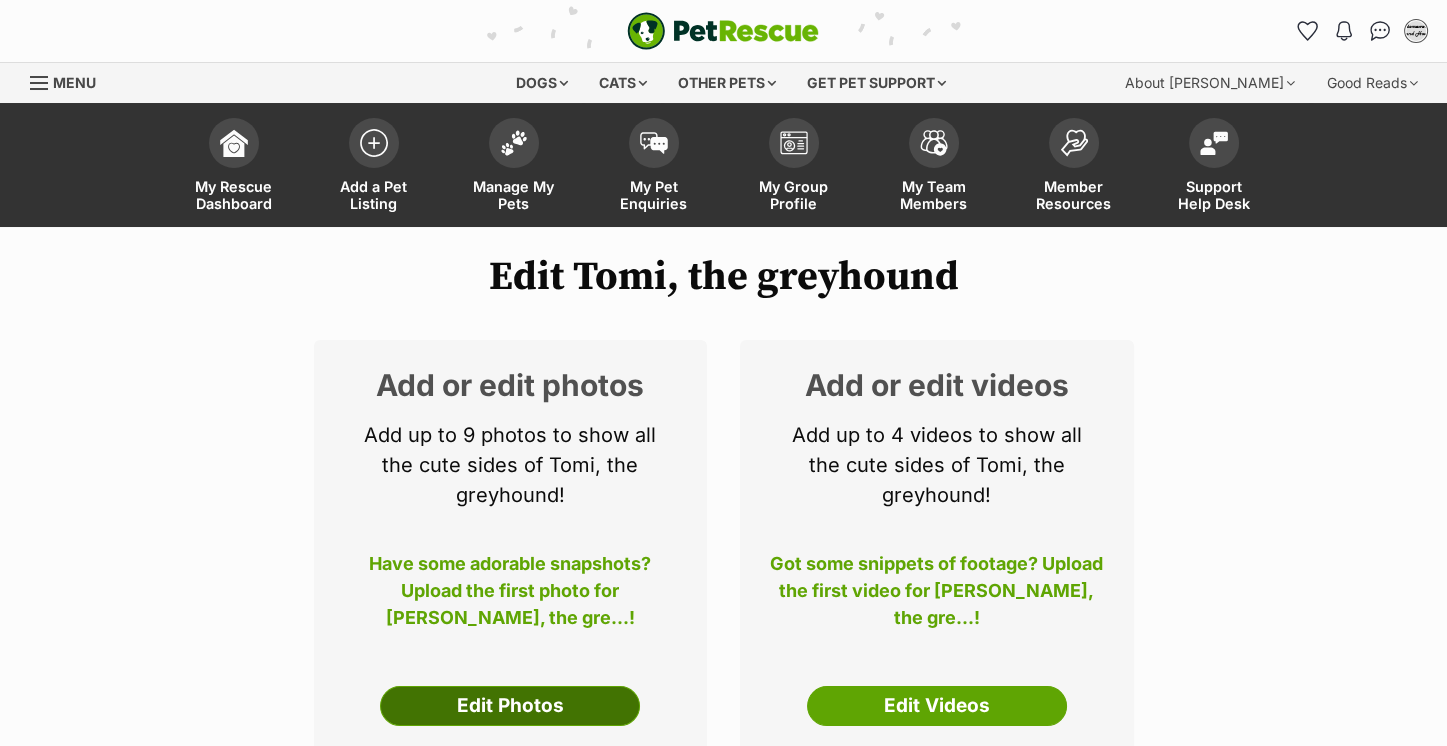 click on "Edit Photos" at bounding box center (510, 706) 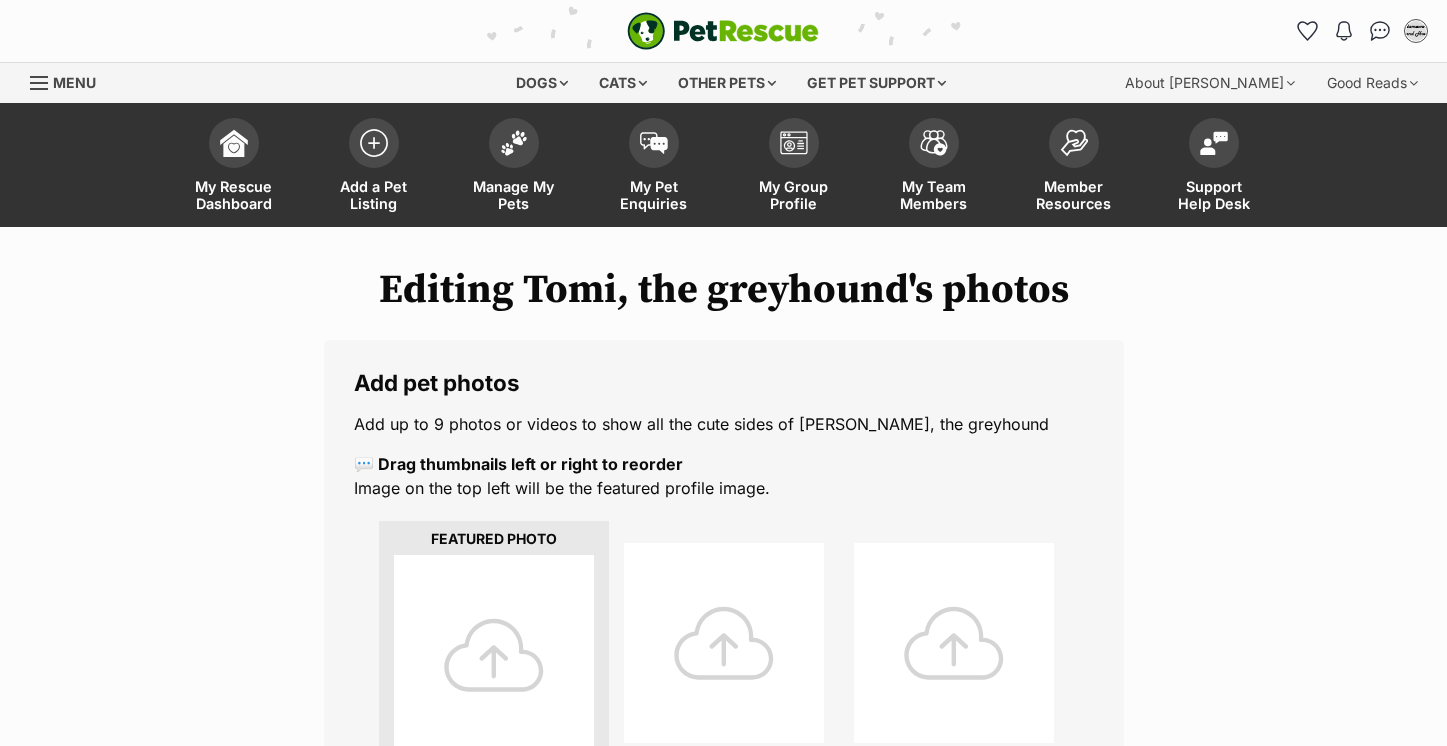 scroll, scrollTop: 0, scrollLeft: 0, axis: both 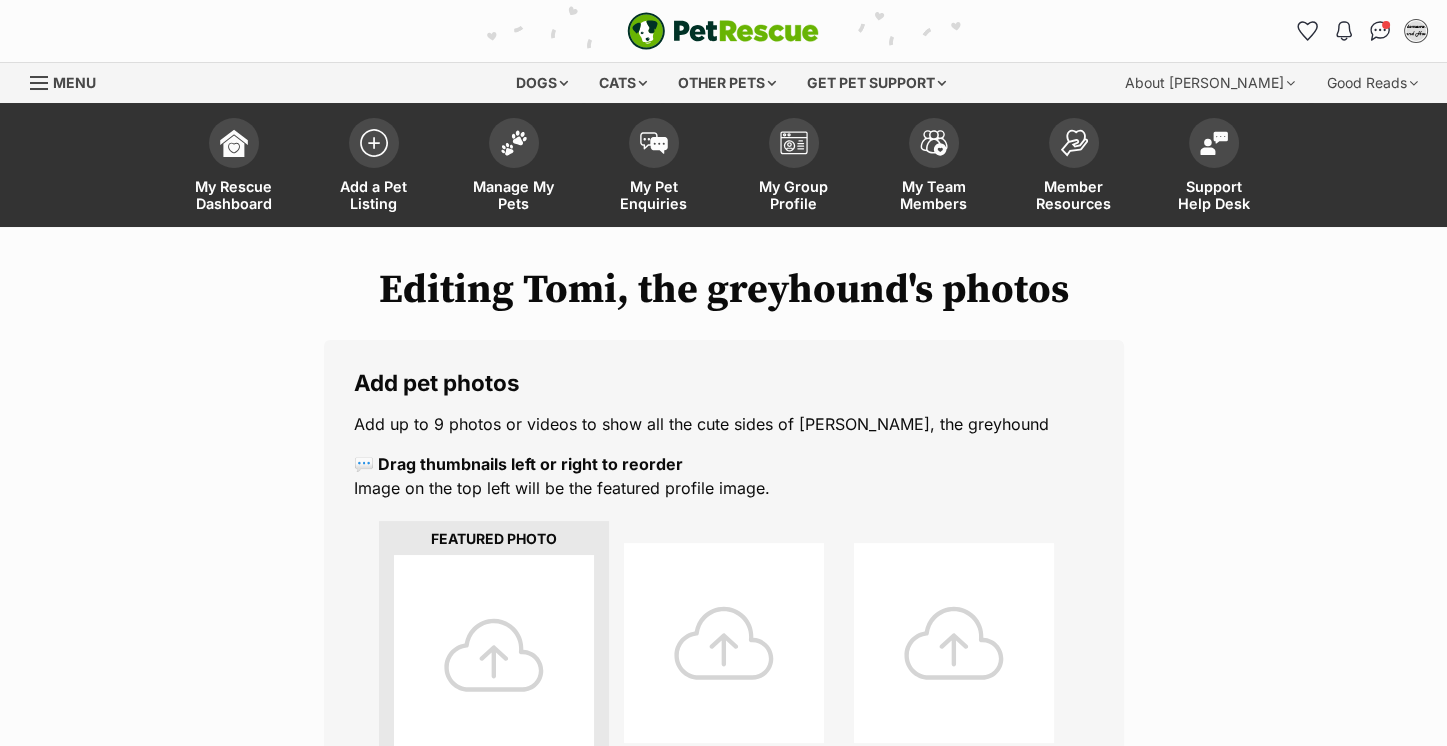 click at bounding box center [494, 655] 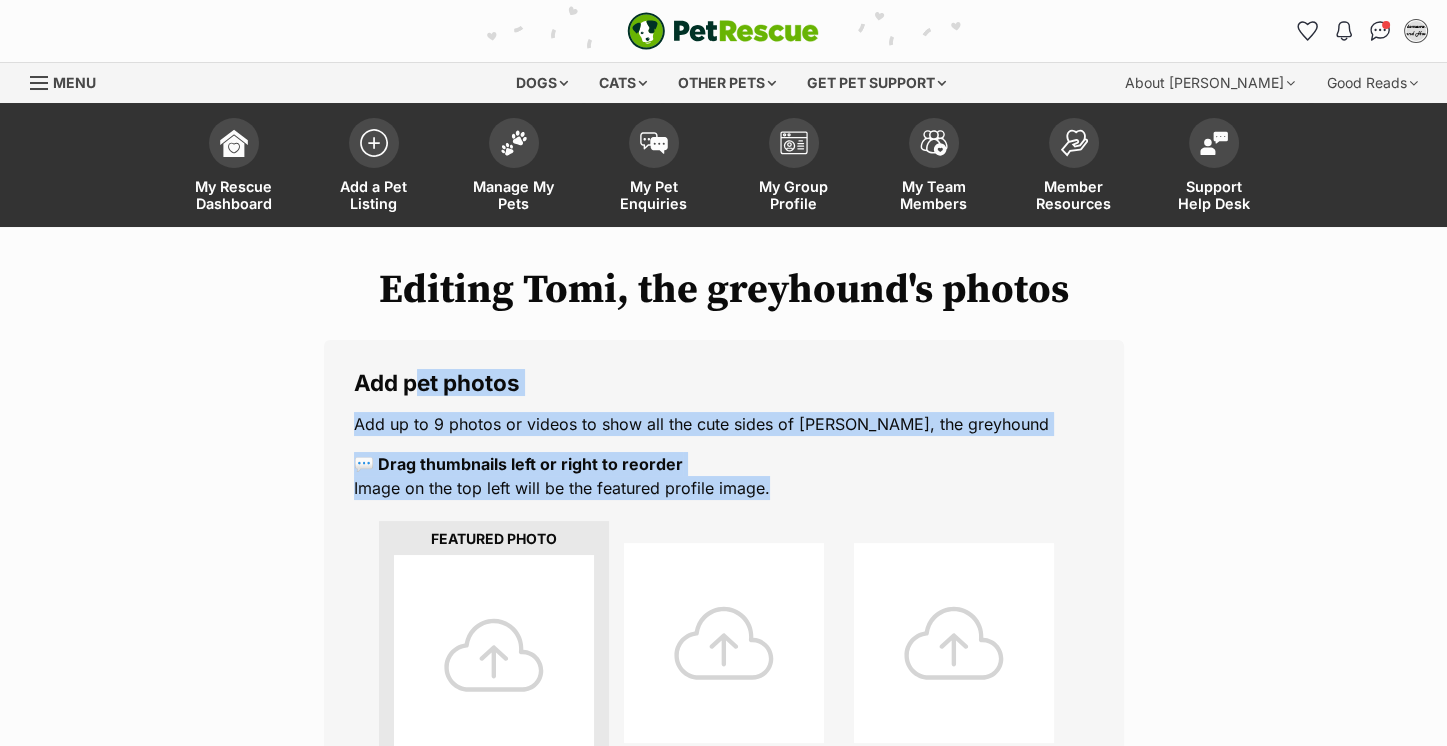 drag, startPoint x: 405, startPoint y: 373, endPoint x: 488, endPoint y: 524, distance: 172.30786 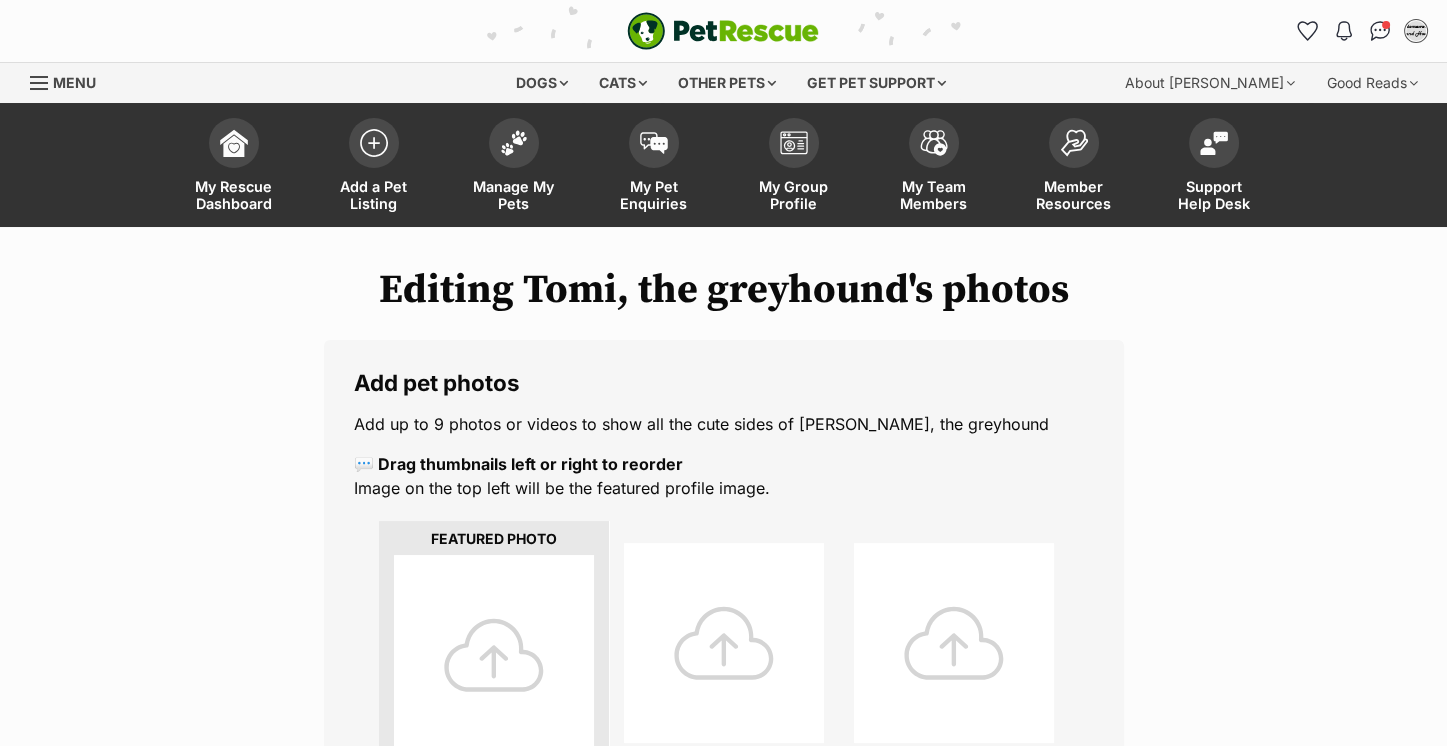 click at bounding box center [494, 655] 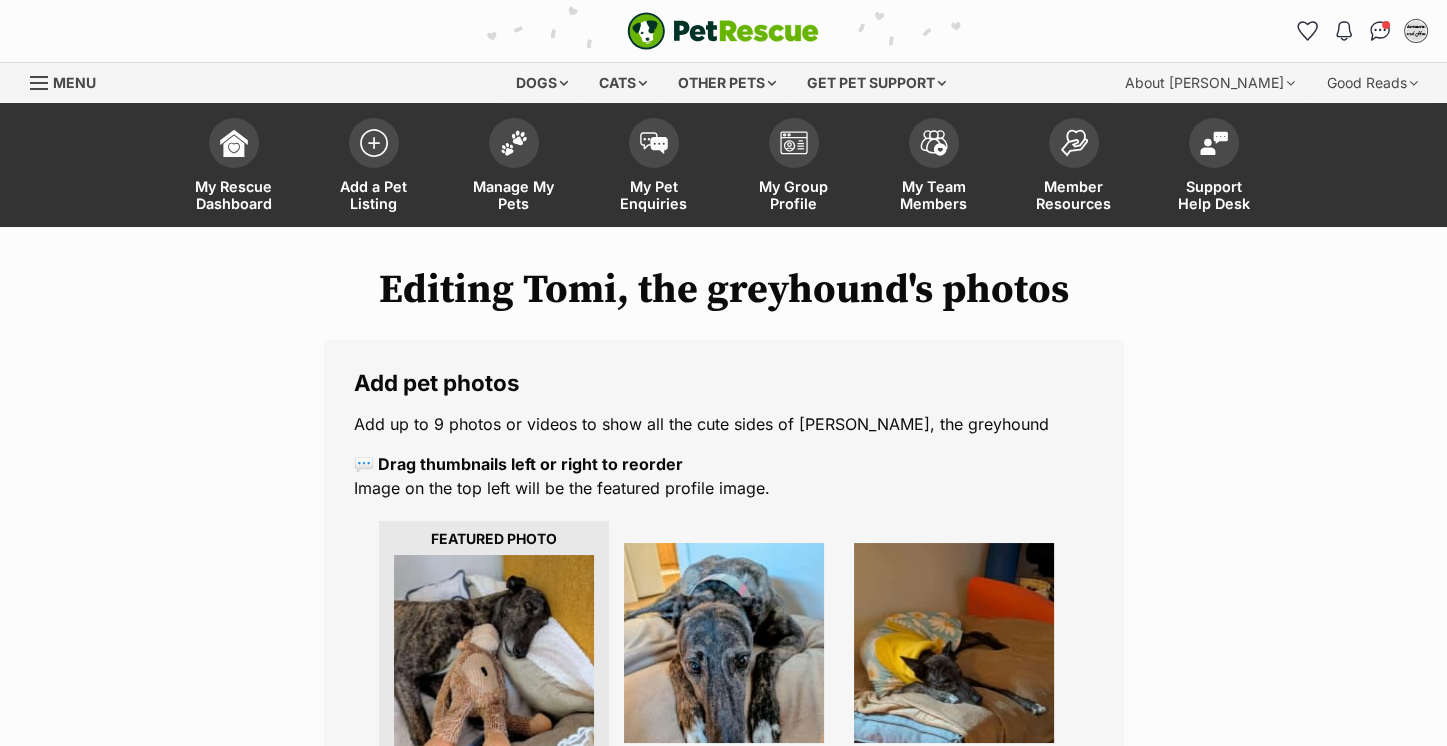 scroll, scrollTop: 414, scrollLeft: 0, axis: vertical 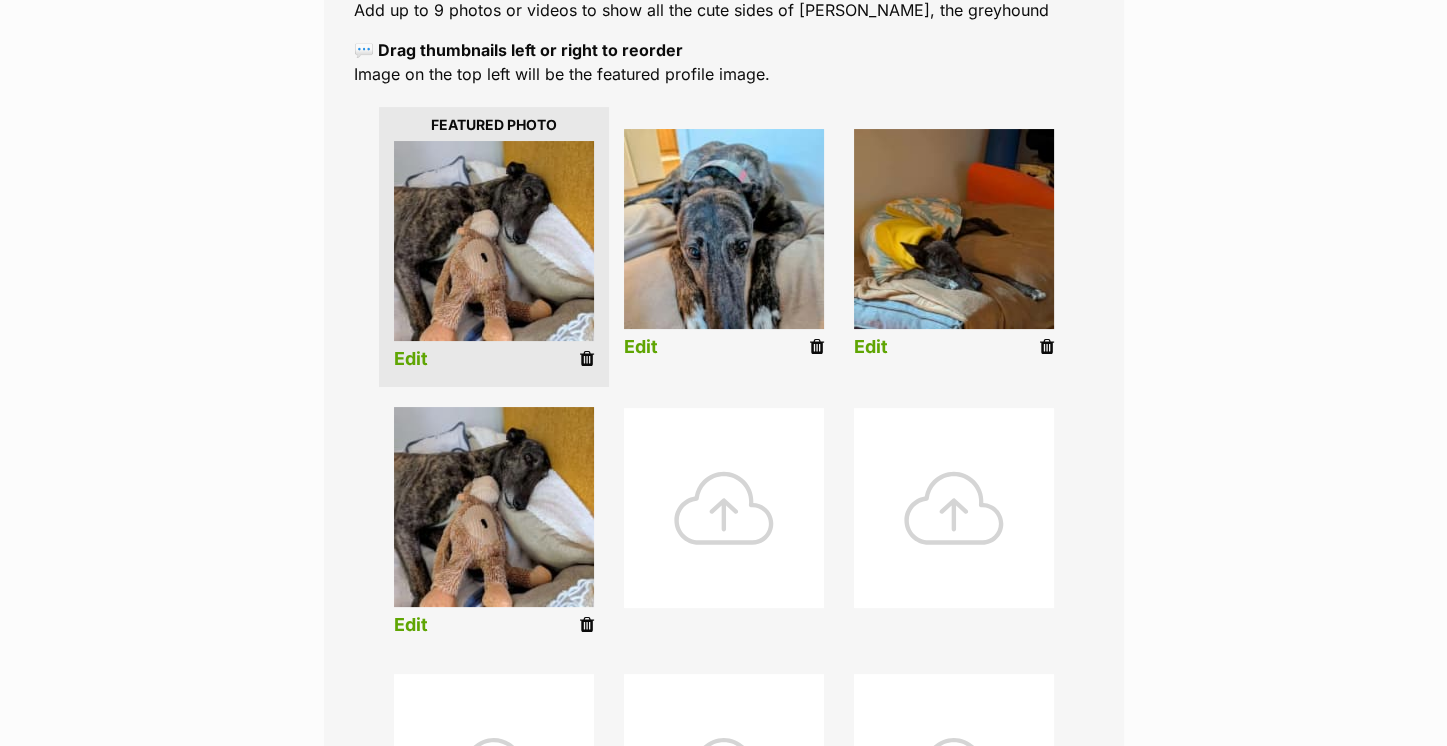 click at bounding box center (587, 625) 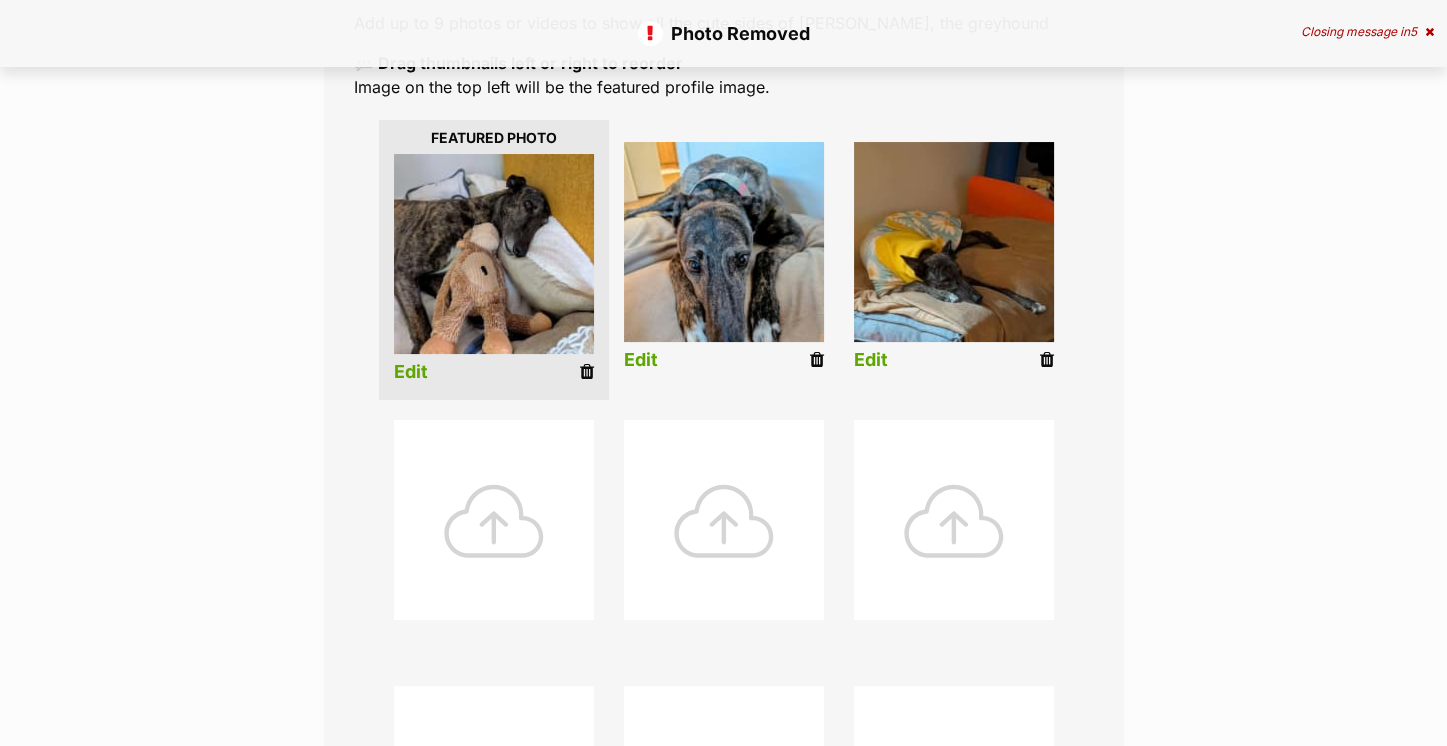 scroll, scrollTop: 401, scrollLeft: 0, axis: vertical 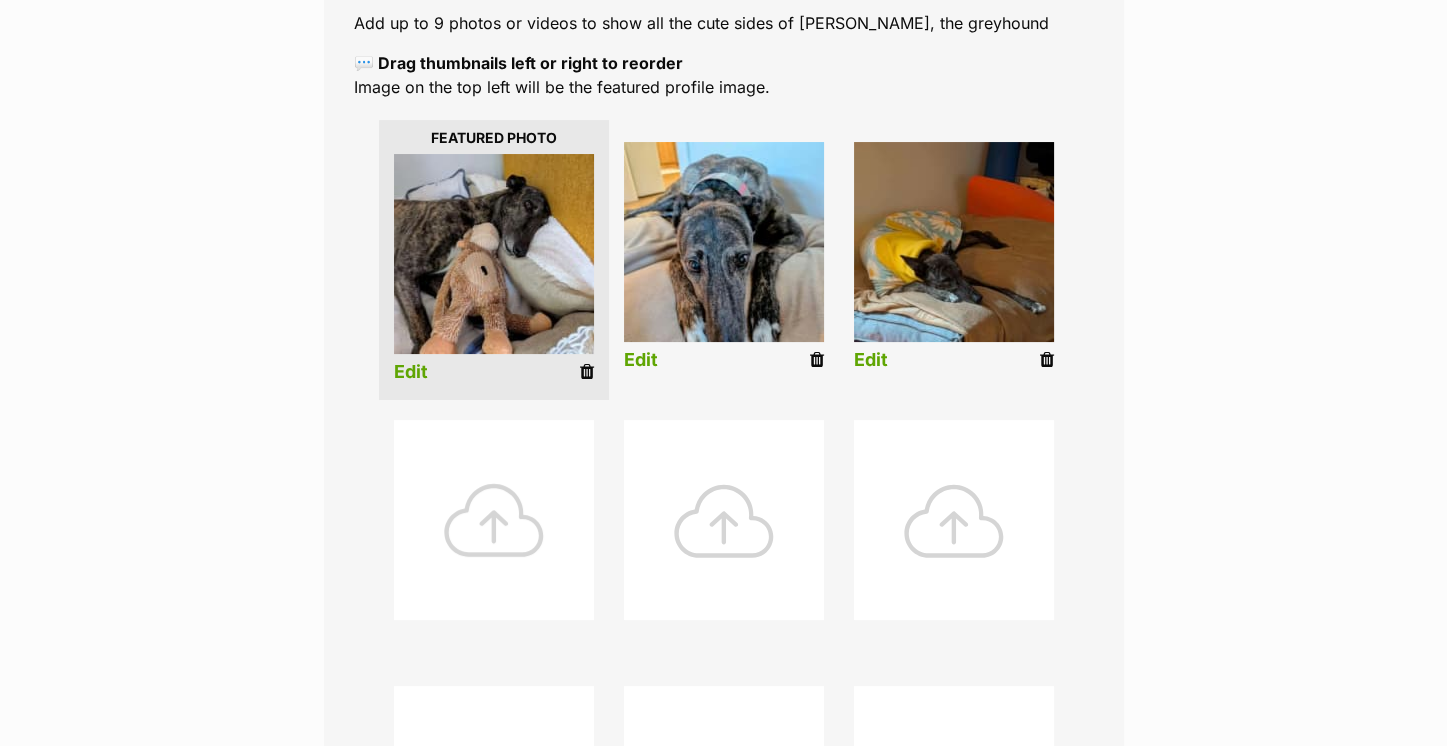 click at bounding box center (494, 520) 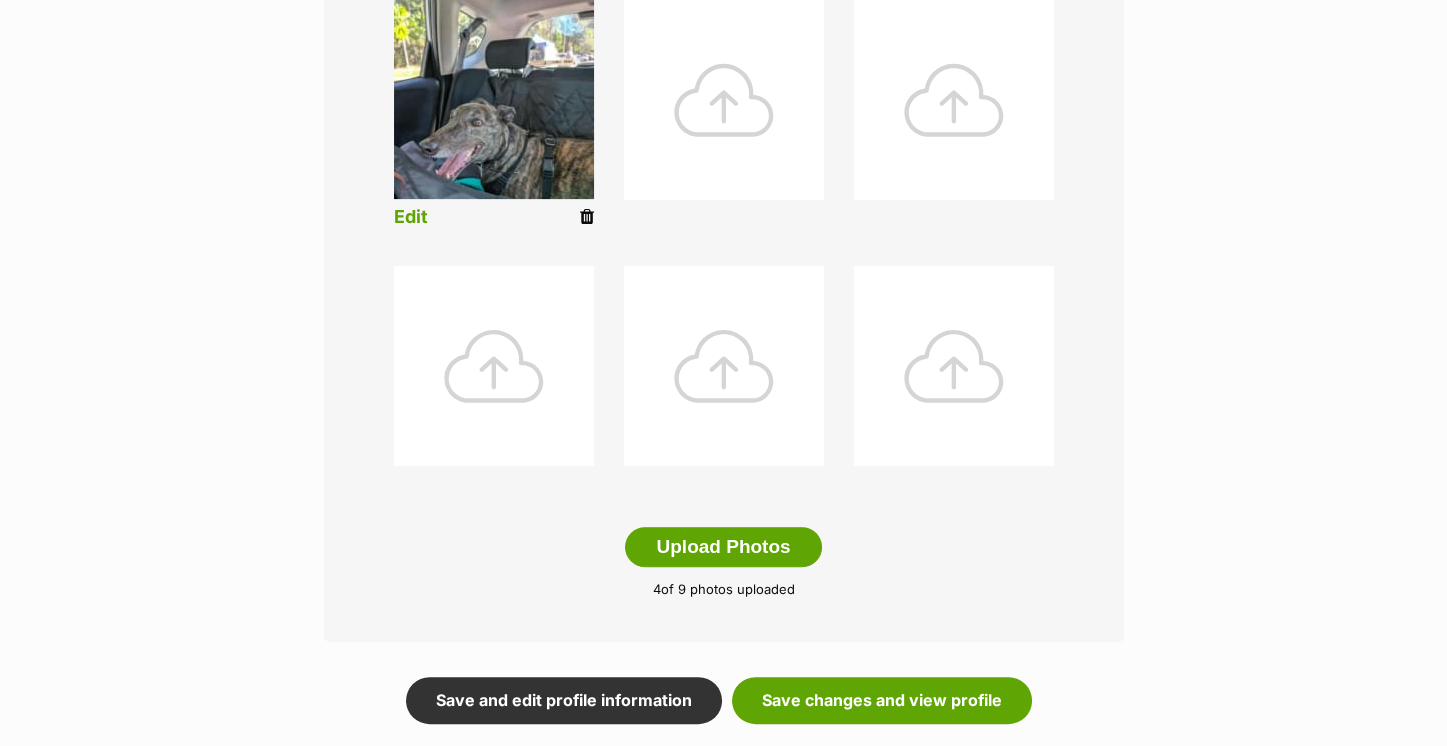 scroll, scrollTop: 922, scrollLeft: 0, axis: vertical 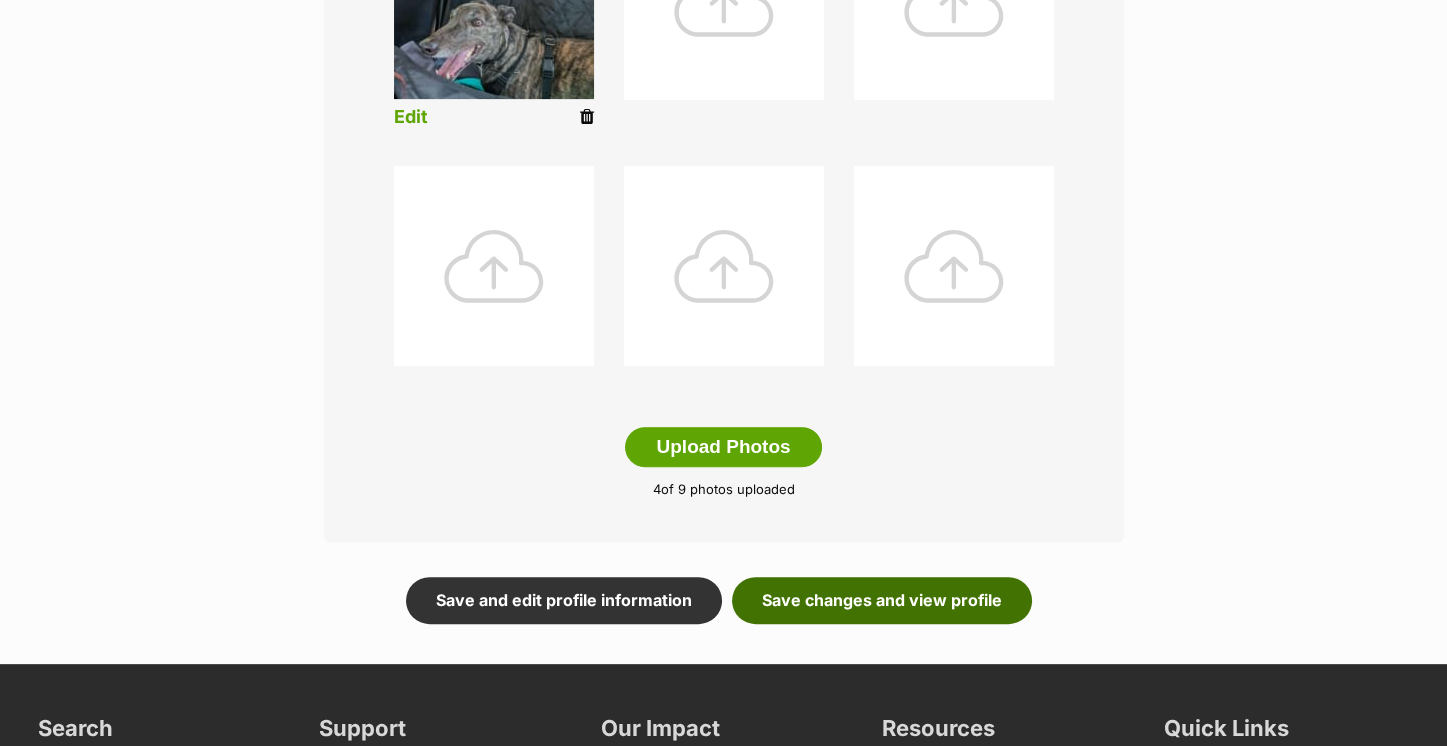 click on "Save changes and view profile" at bounding box center (882, 600) 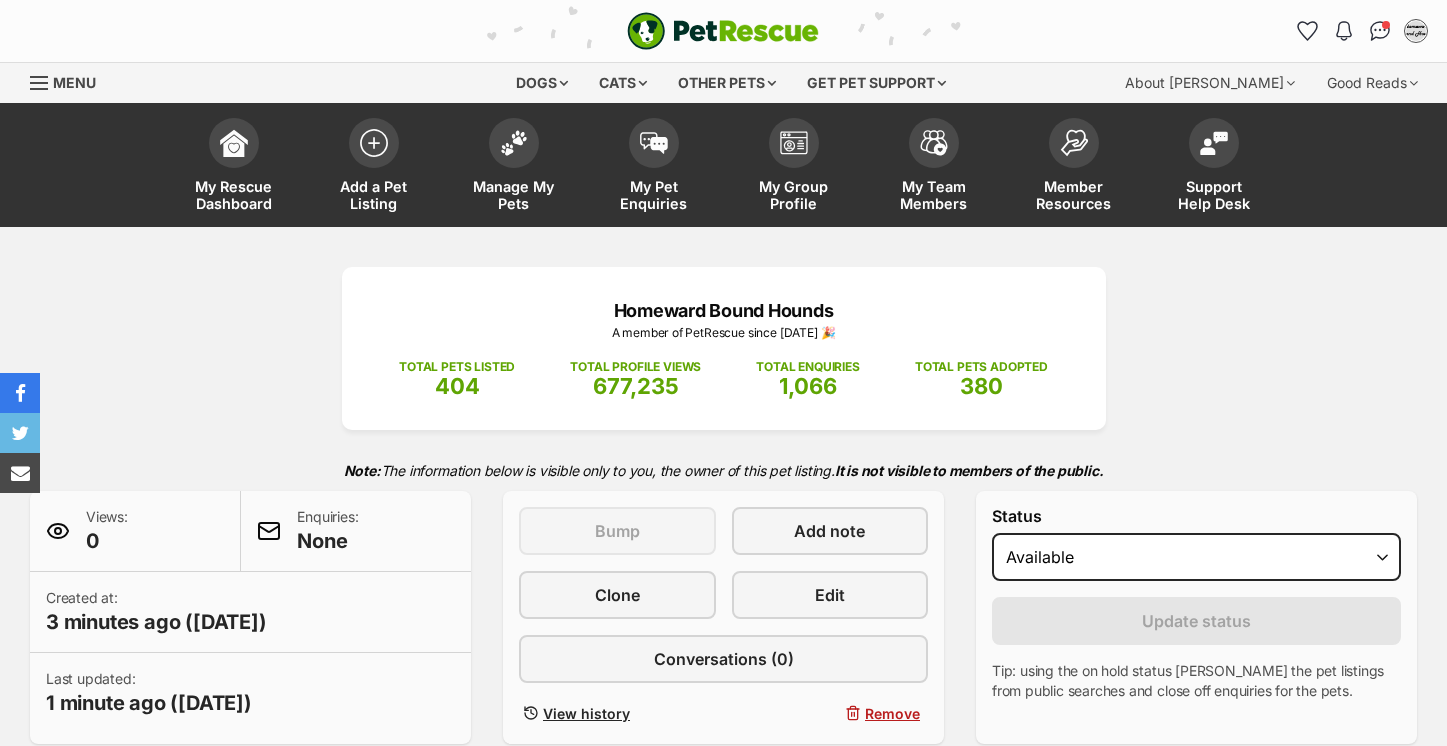 scroll, scrollTop: 0, scrollLeft: 0, axis: both 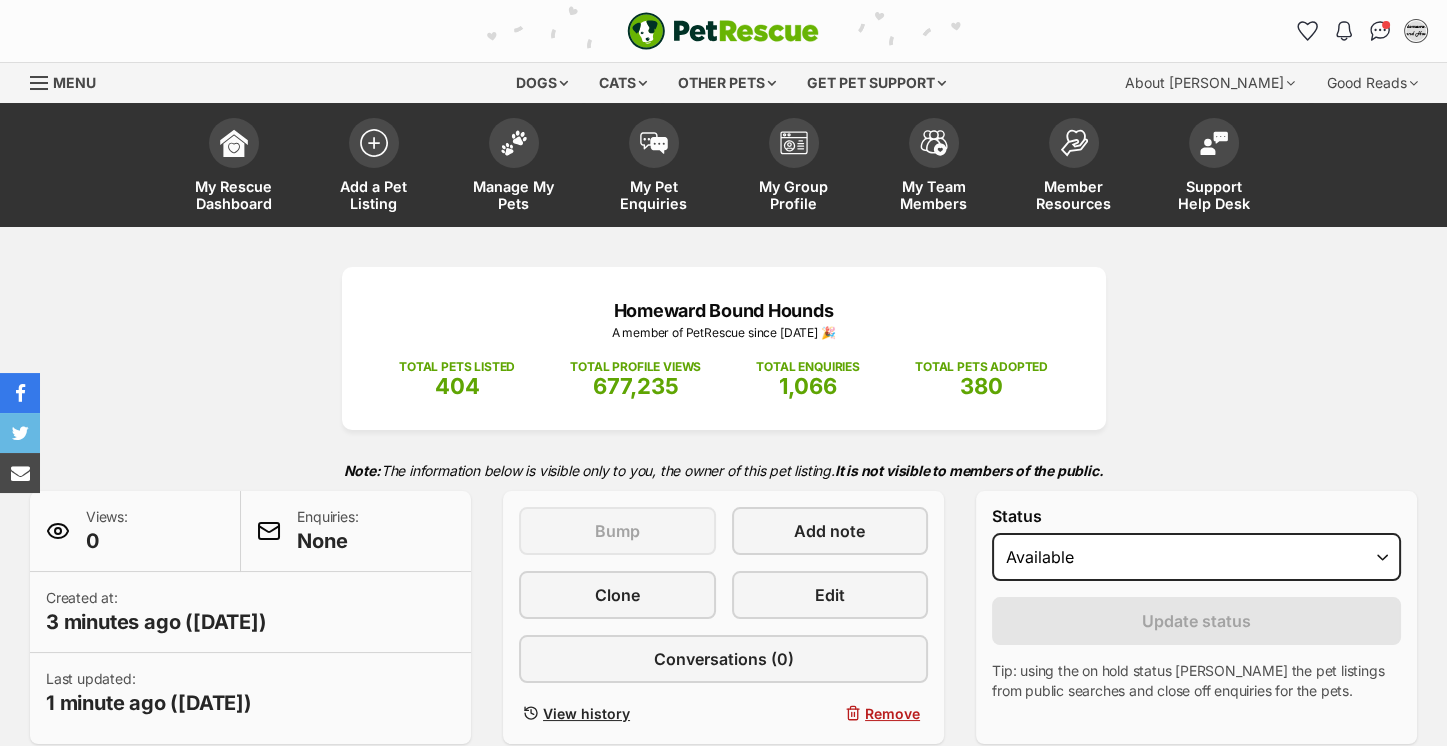 click on "Views:
0
Enquiries:
None
Created at:
3 minutes ago (20 Jul 2025)
Last updated:
1 minute ago (20 Jul 2025)
This listing can be bumped in 7 days
Bump
Add note
Clone
Edit
Conversations (0)
View history
Remove
Status
Draft
Available
On hold
Adopted
Reason
Please select a reason
Medical reasons
Reviewing applications
Adoption pending
Other
Update status
Tip: using the on hold status will hide the pet listings from public searches and close off enquiries for the pets.
If you select "Reviewing applications" or "Adoption pending", this will be reflected on the pet listings. All other options will simply appear to the public as "On hold"." at bounding box center (723, 617) 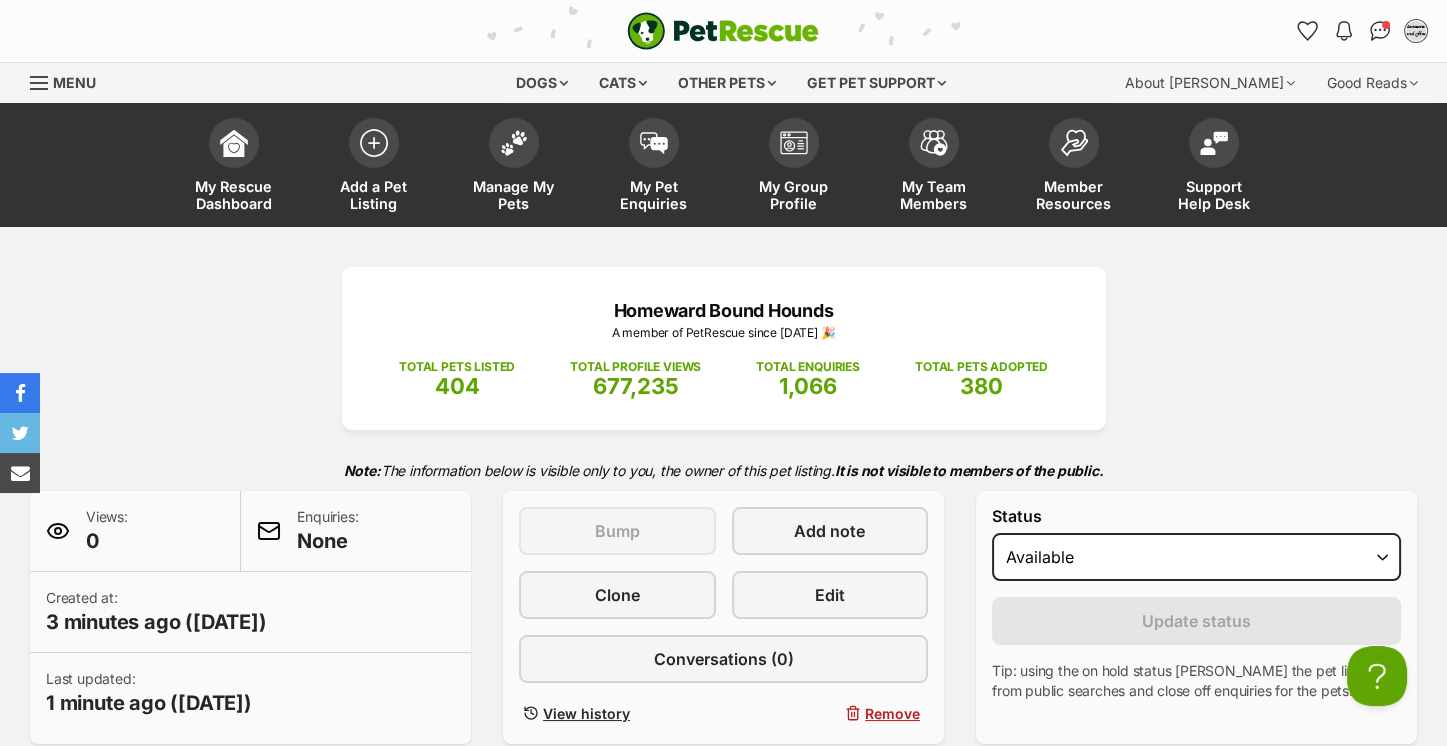 scroll, scrollTop: 0, scrollLeft: 0, axis: both 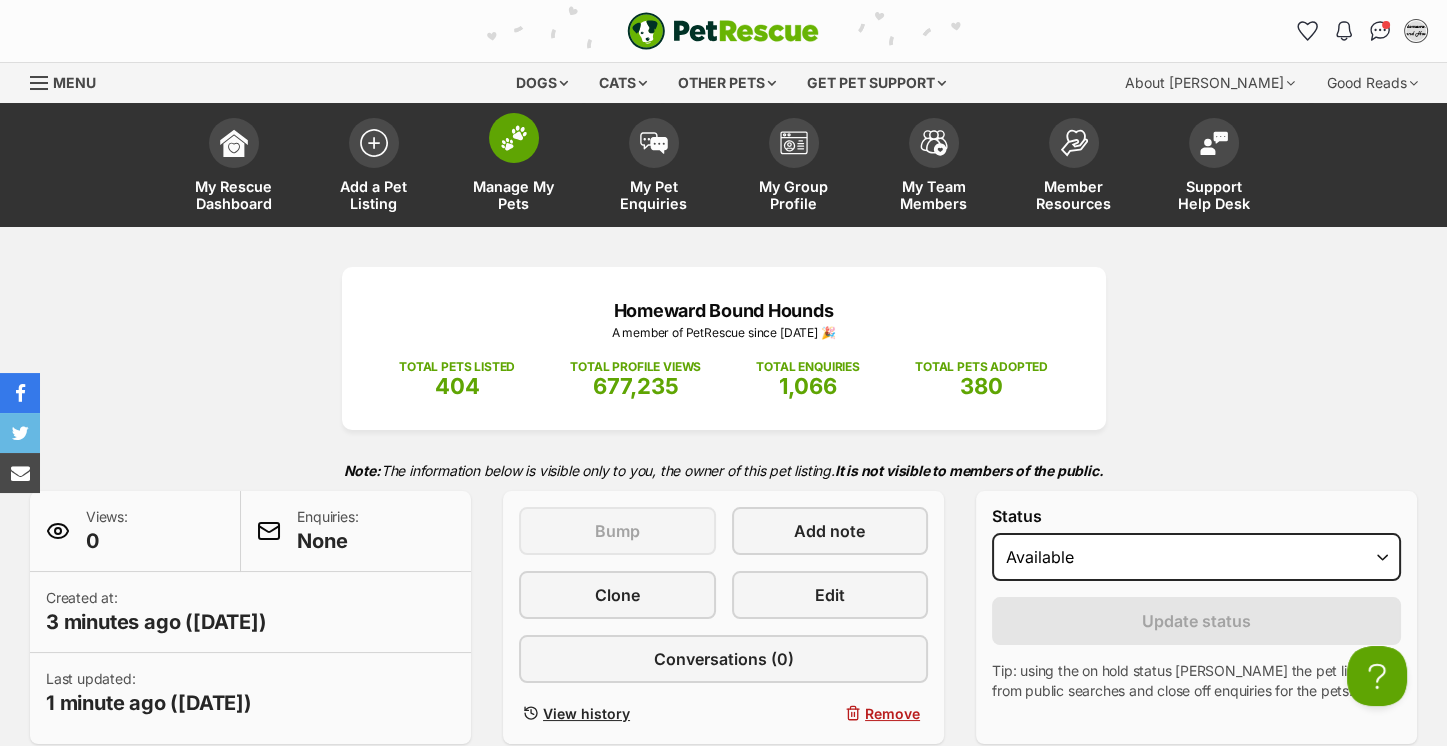 click at bounding box center (514, 138) 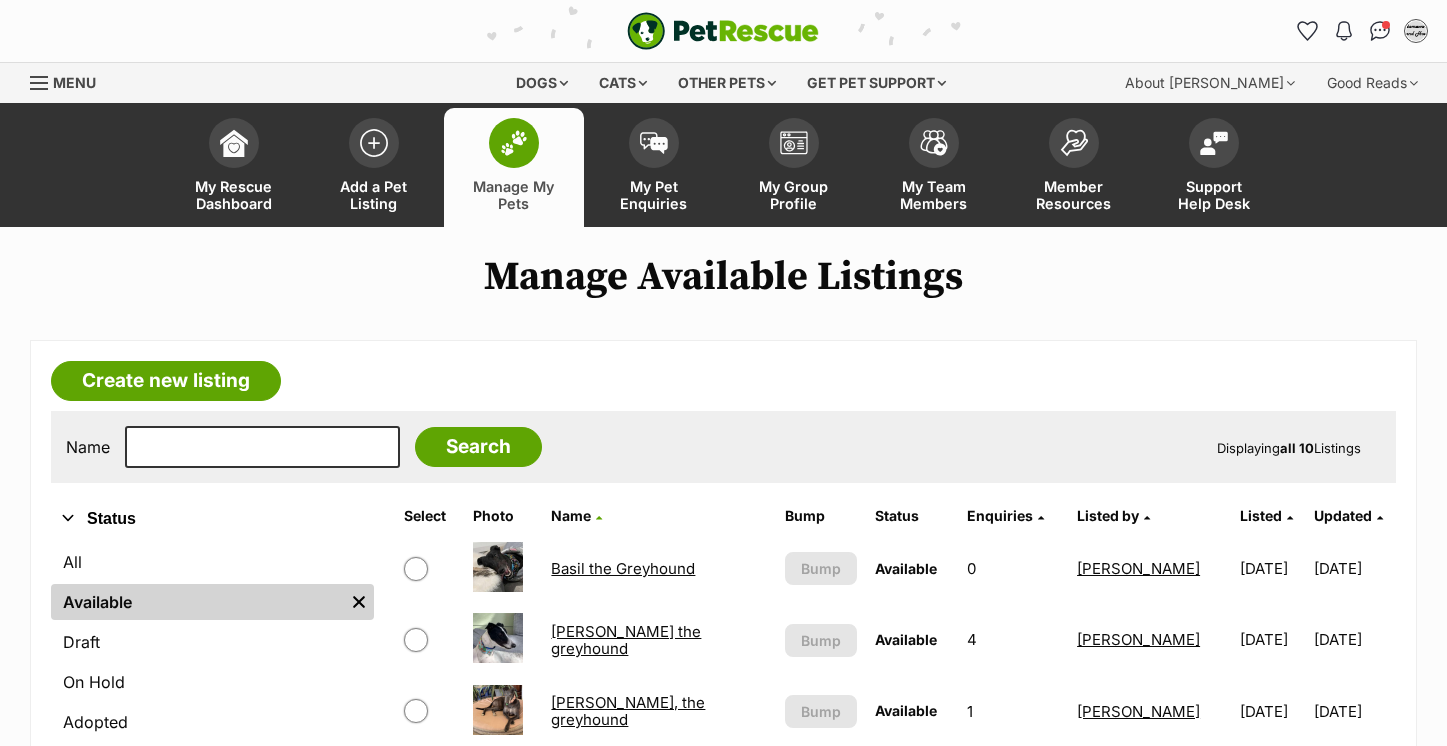 scroll, scrollTop: 586, scrollLeft: 0, axis: vertical 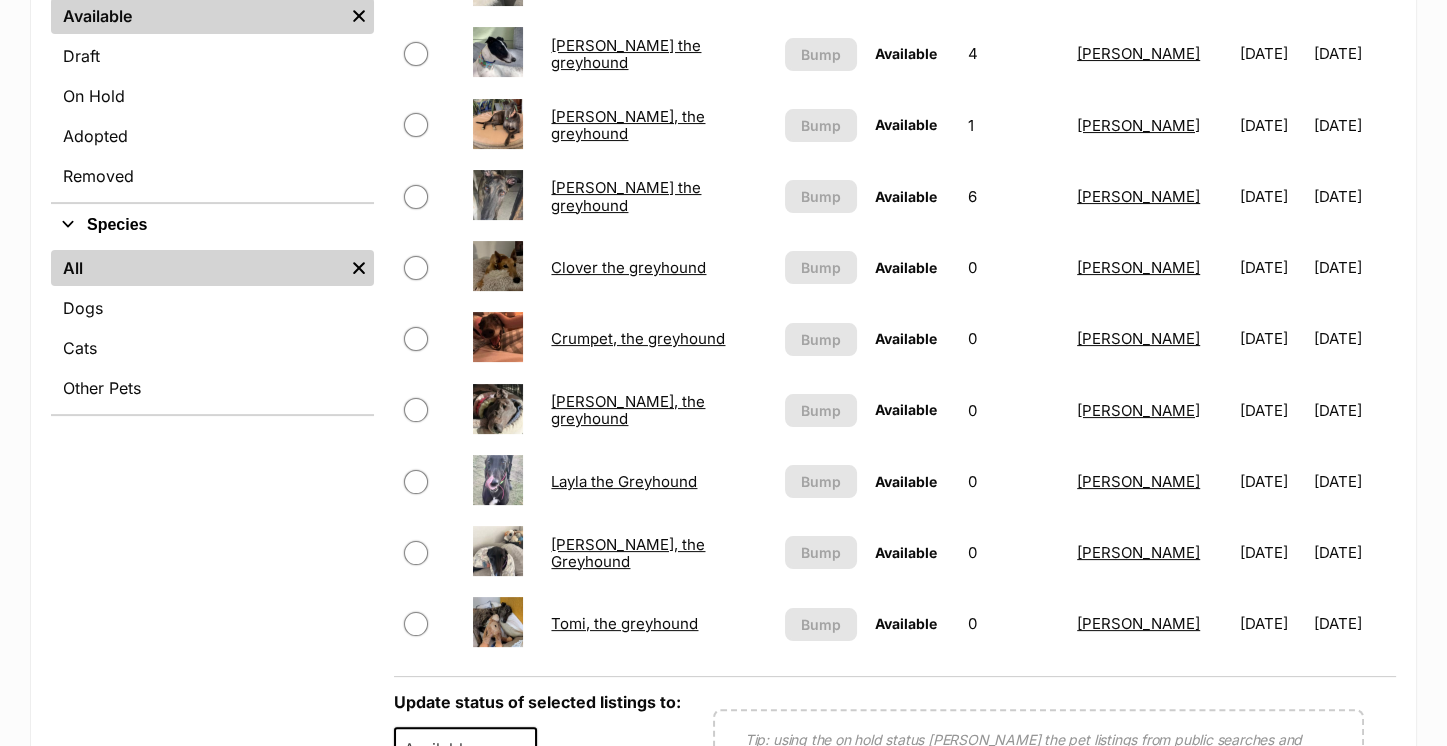 click on "Tomi, the greyhound" at bounding box center [624, 623] 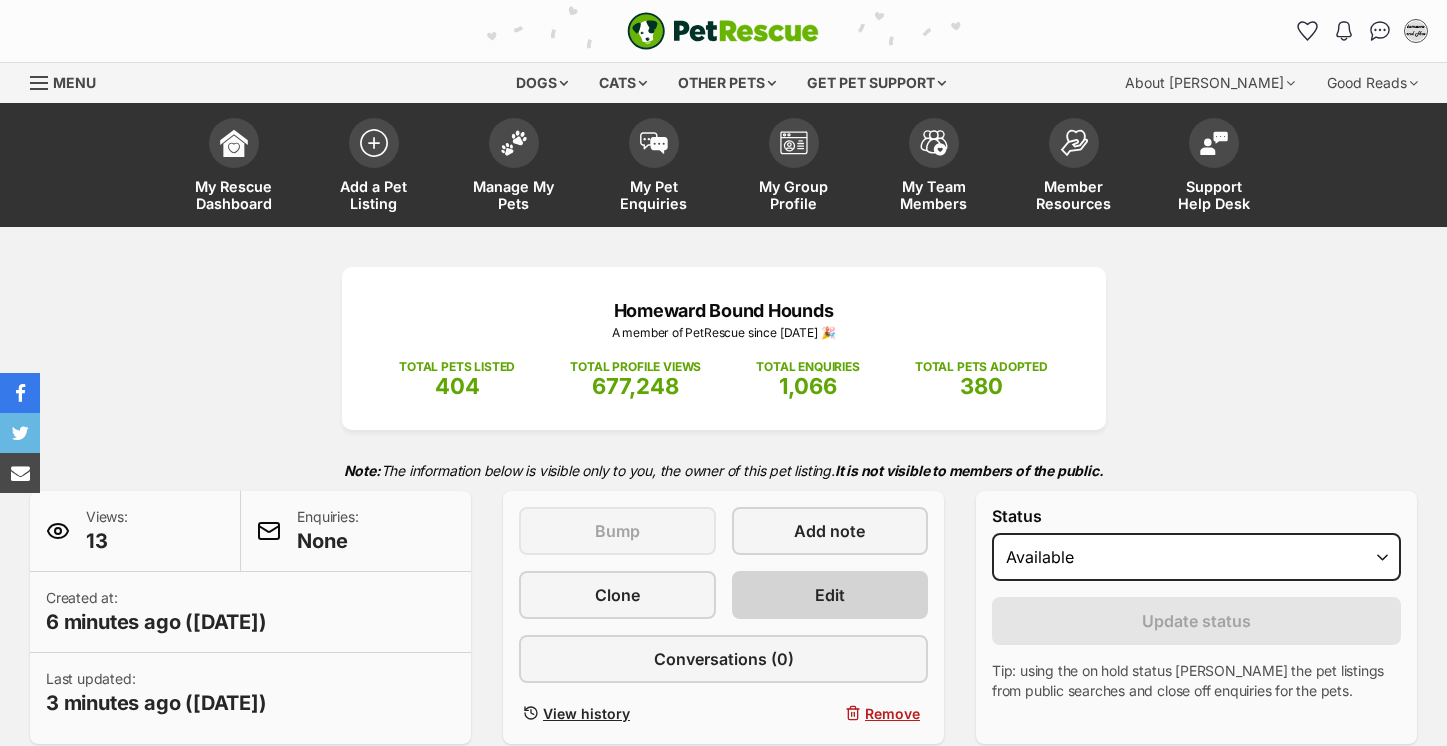 scroll, scrollTop: 0, scrollLeft: 0, axis: both 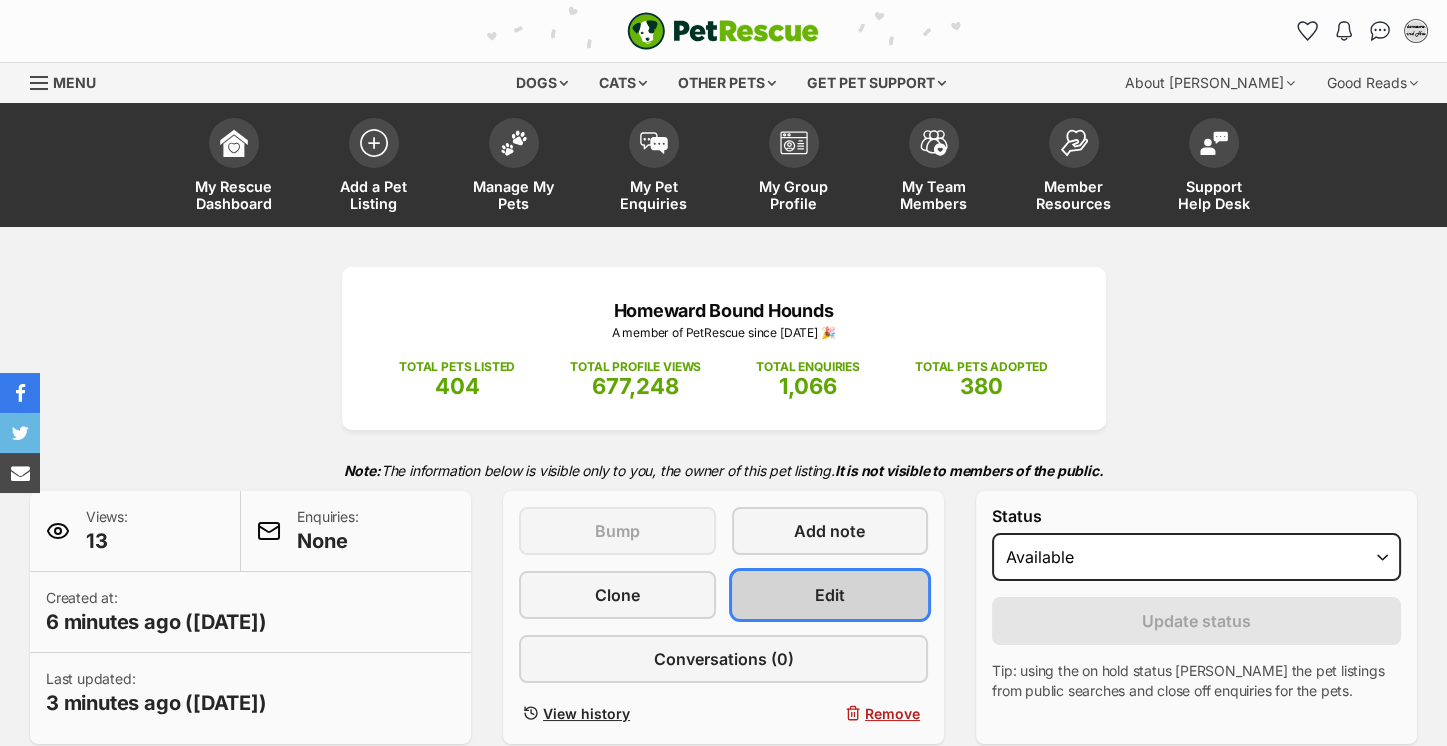 click on "Edit" at bounding box center [830, 595] 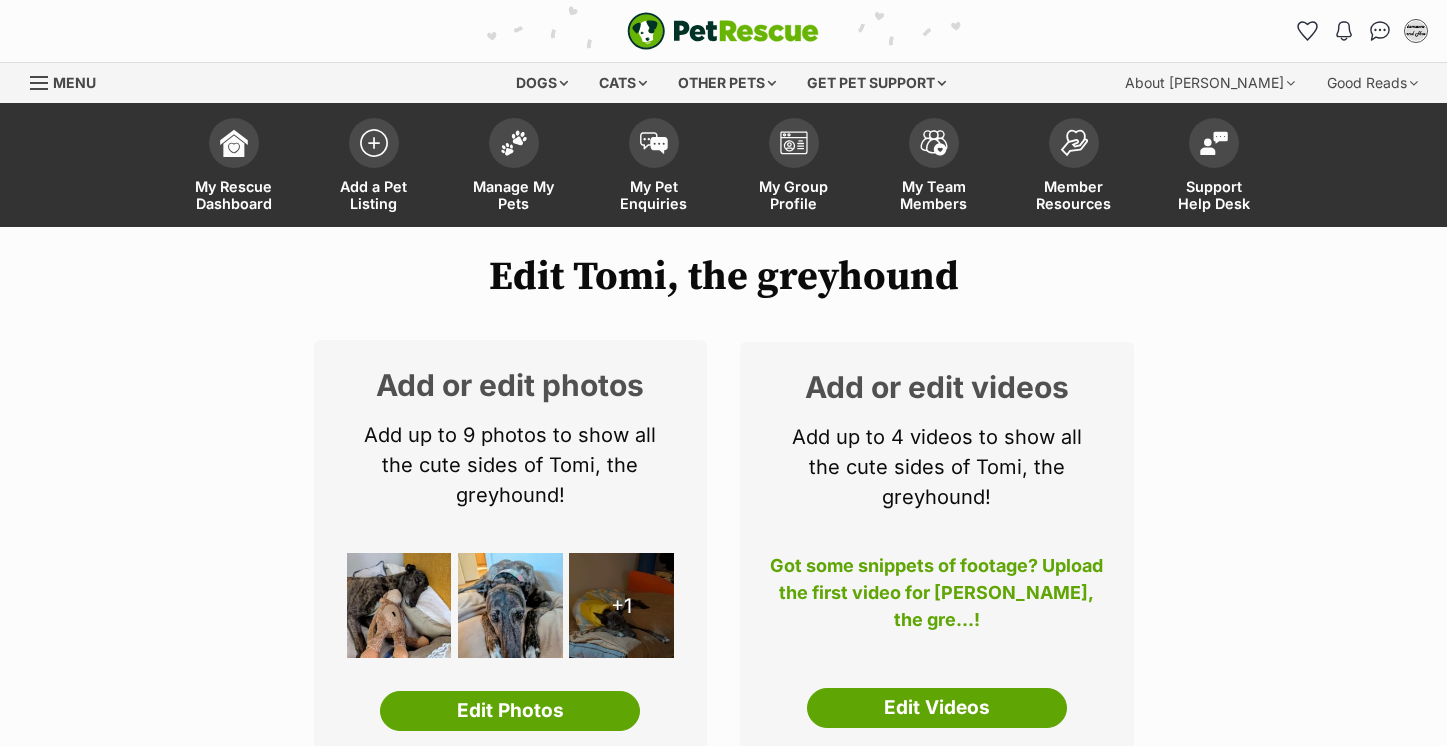scroll, scrollTop: 289, scrollLeft: 0, axis: vertical 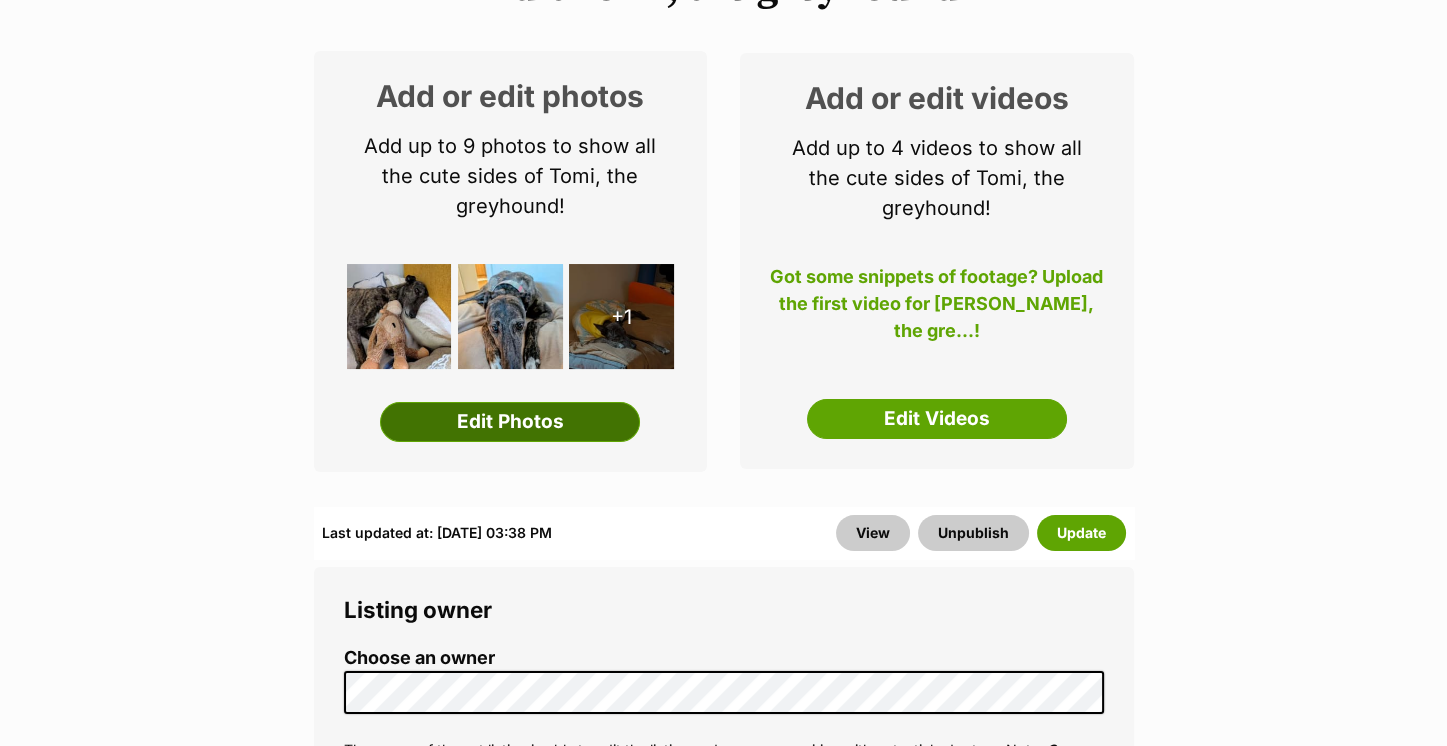 click on "Edit Photos" at bounding box center (510, 422) 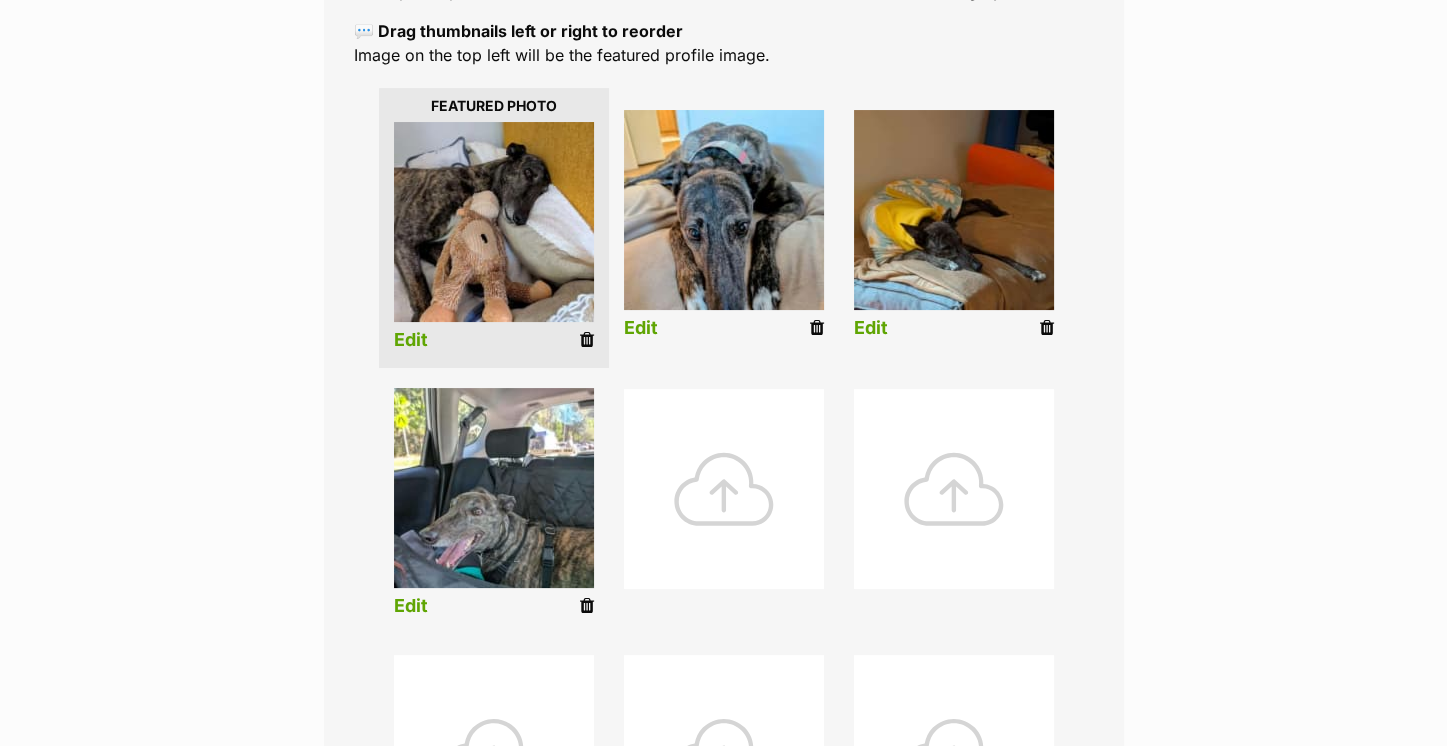 click at bounding box center (724, 489) 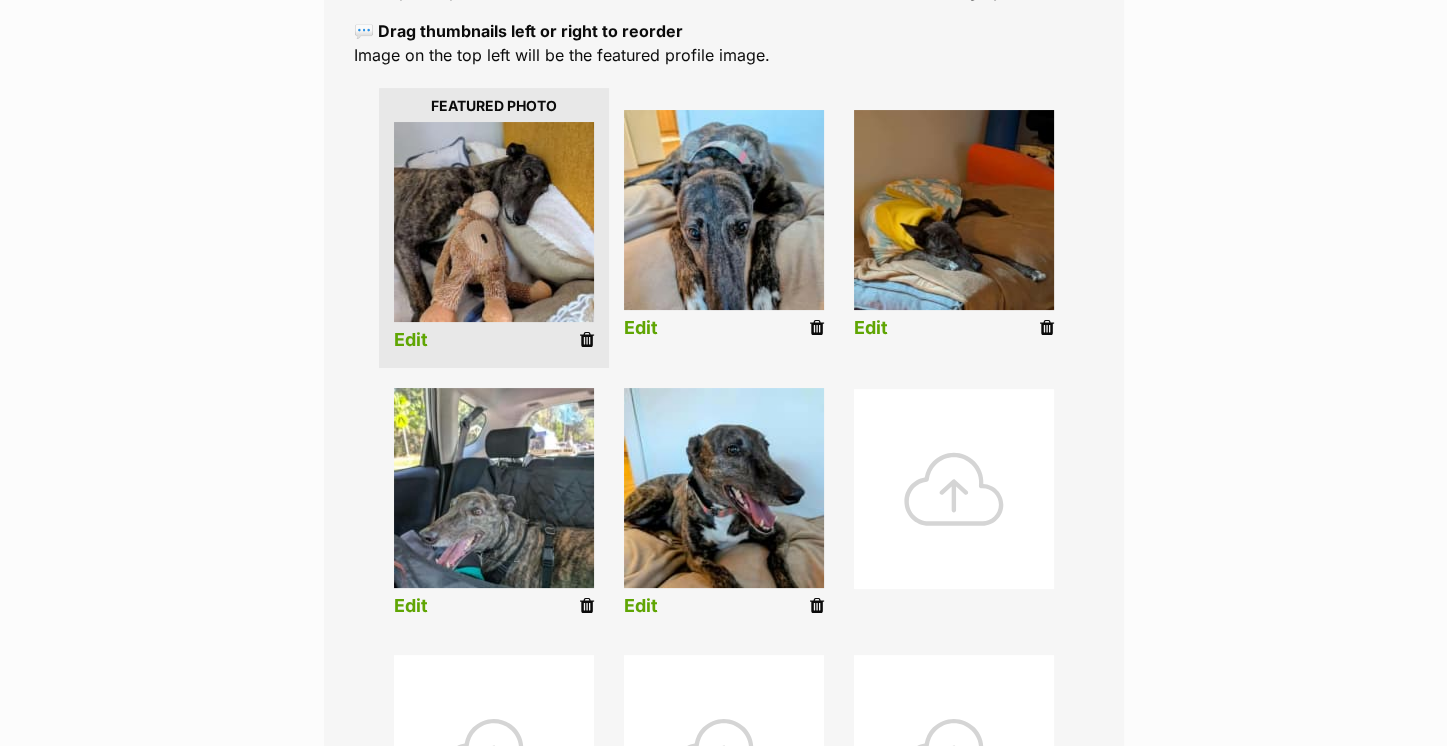 scroll, scrollTop: 982, scrollLeft: 0, axis: vertical 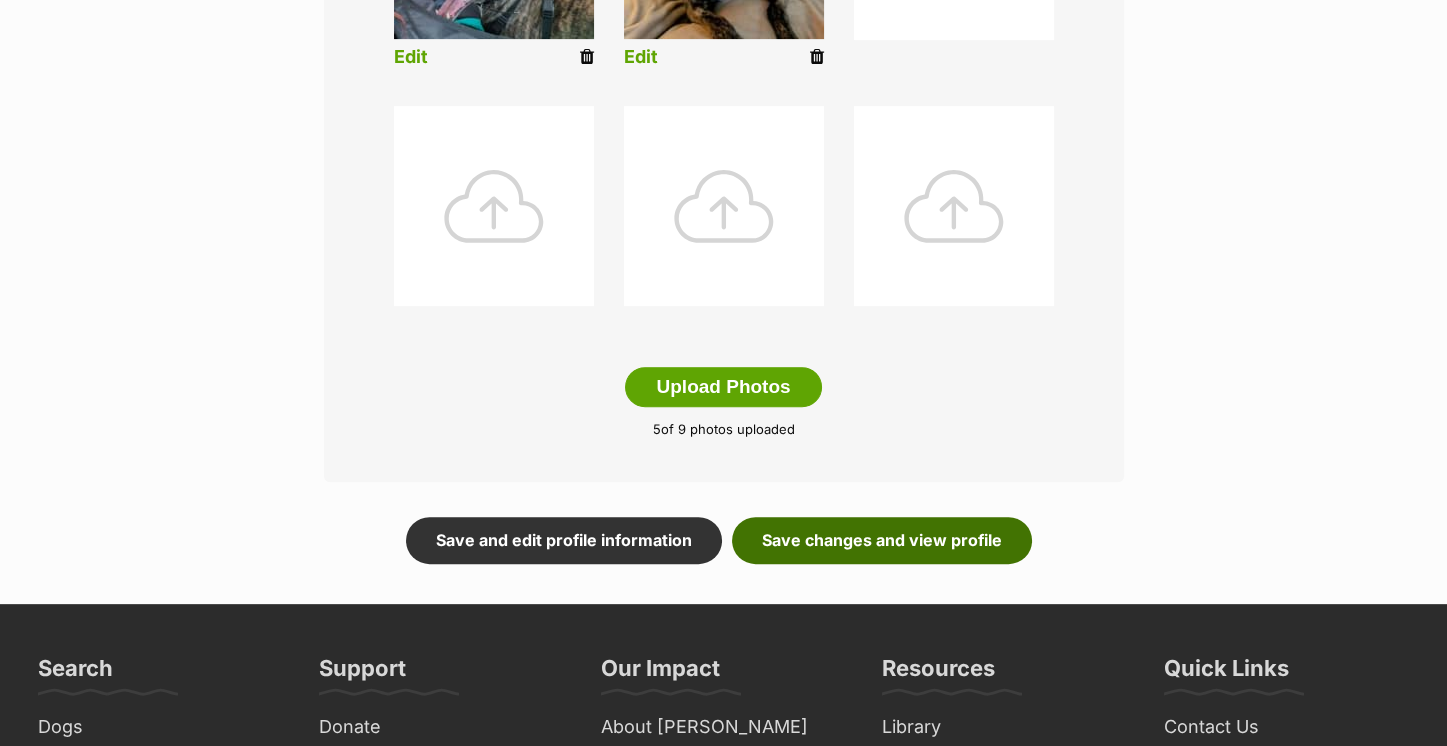 click on "Save changes and view profile" at bounding box center [882, 540] 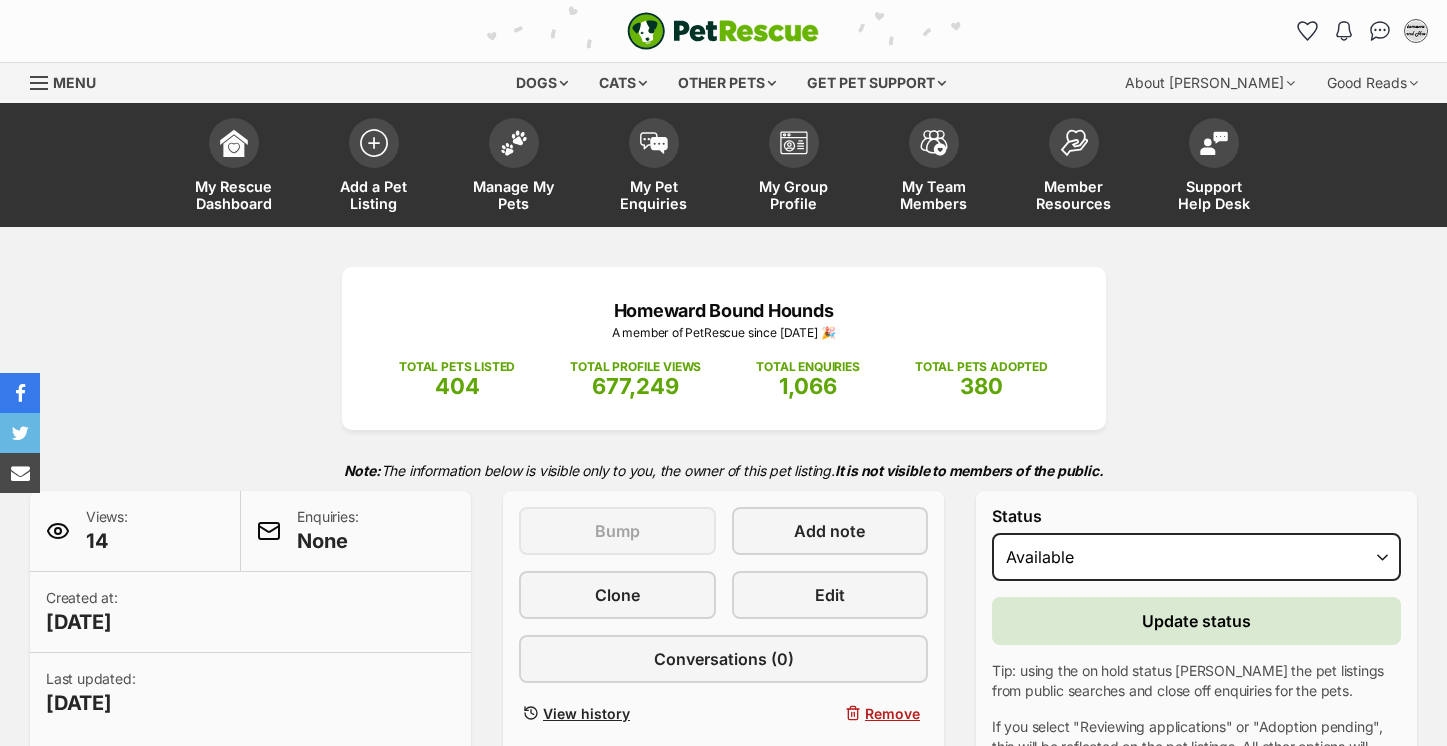 scroll, scrollTop: 0, scrollLeft: 0, axis: both 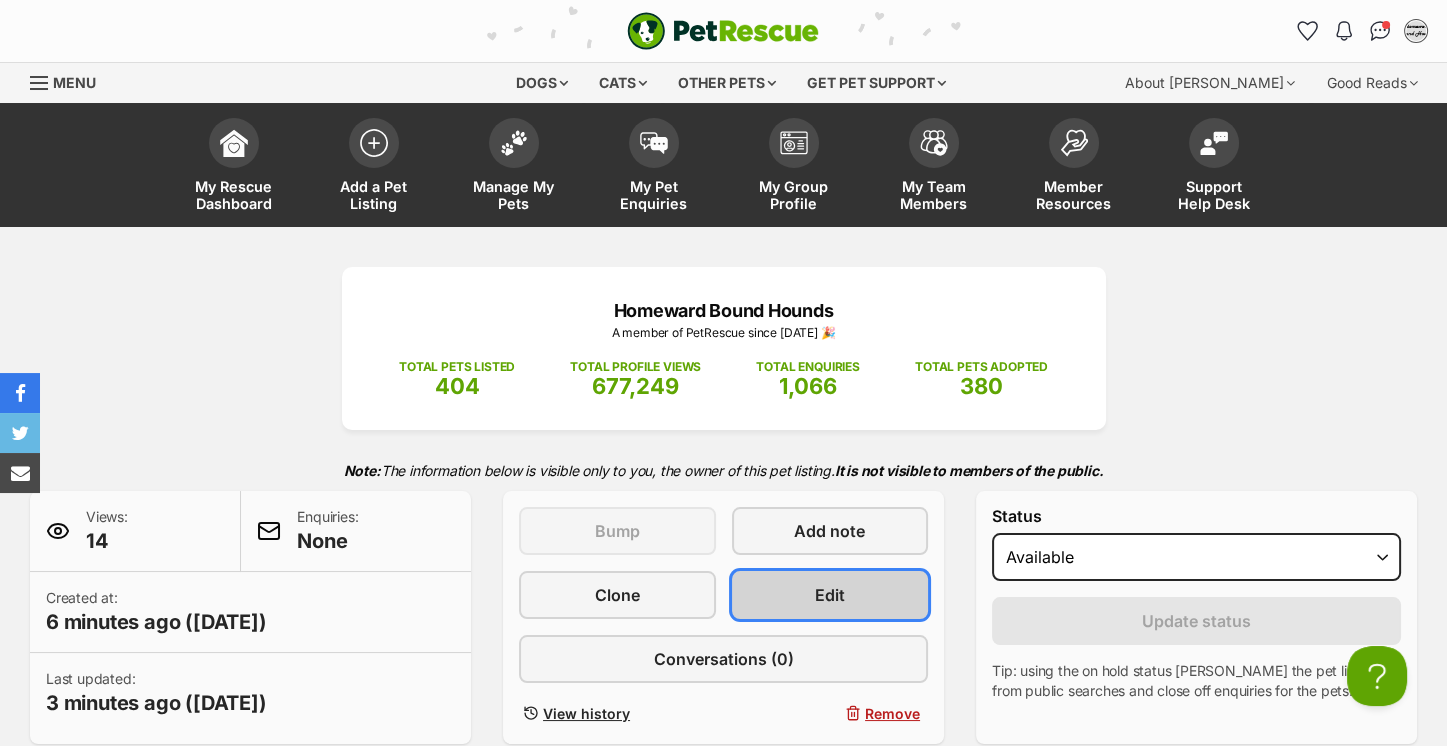 click on "Edit" at bounding box center [830, 595] 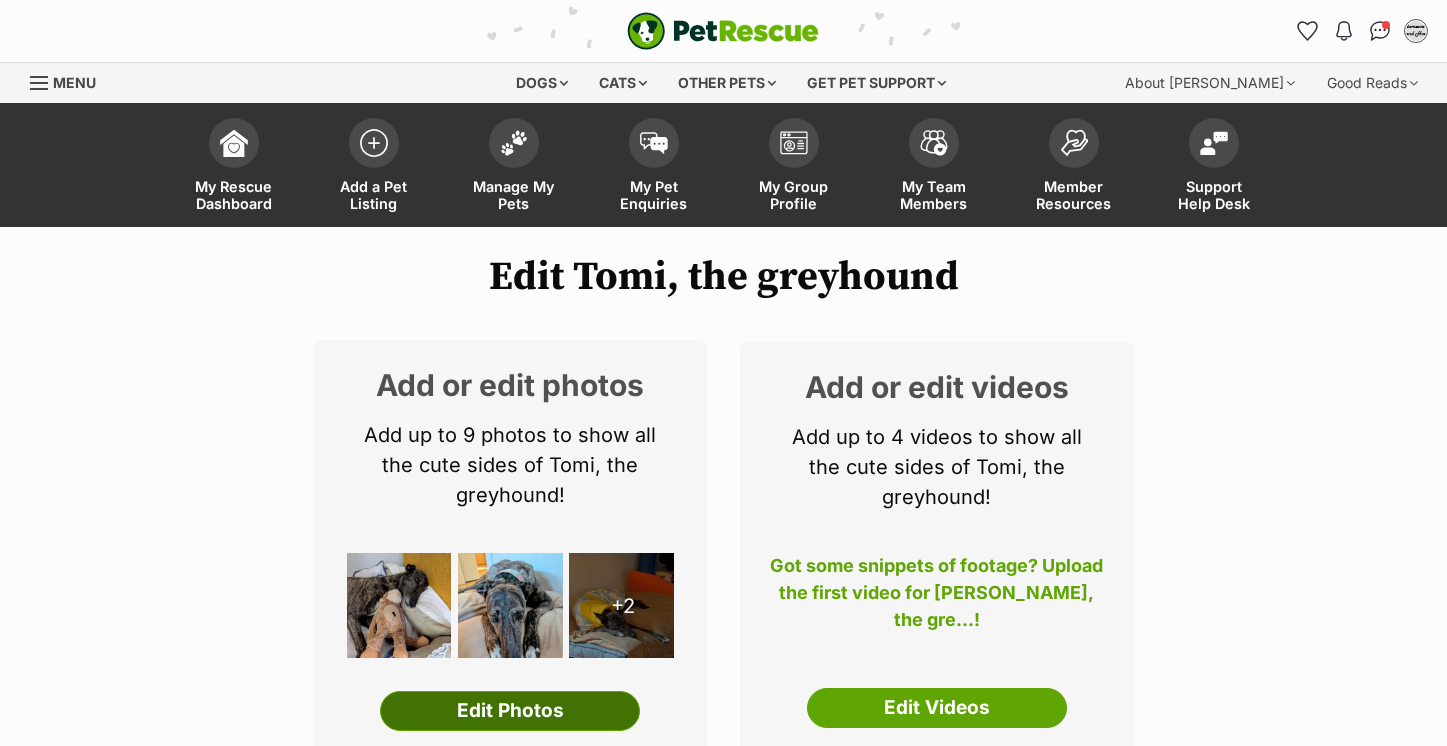 click on "Edit Photos" at bounding box center [510, 711] 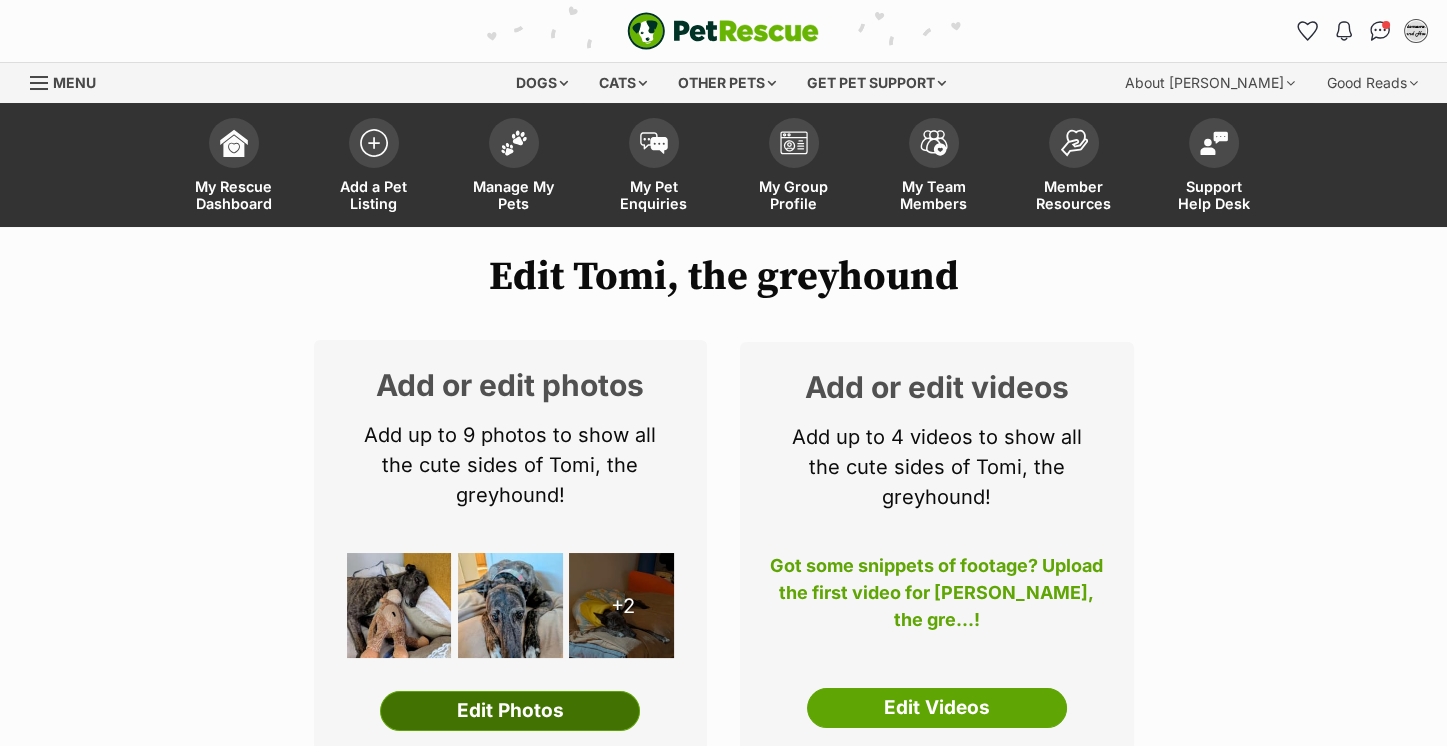 scroll, scrollTop: 0, scrollLeft: 0, axis: both 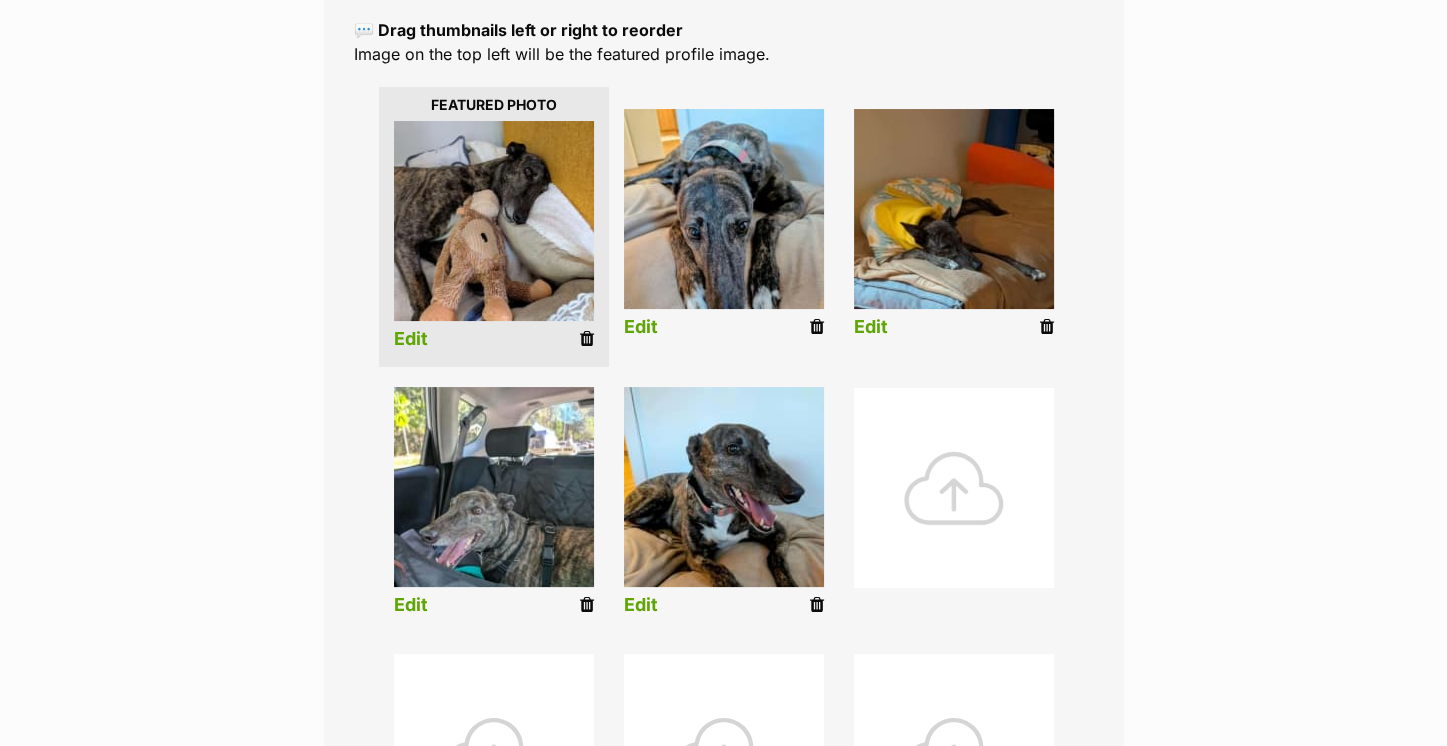 click at bounding box center [954, 488] 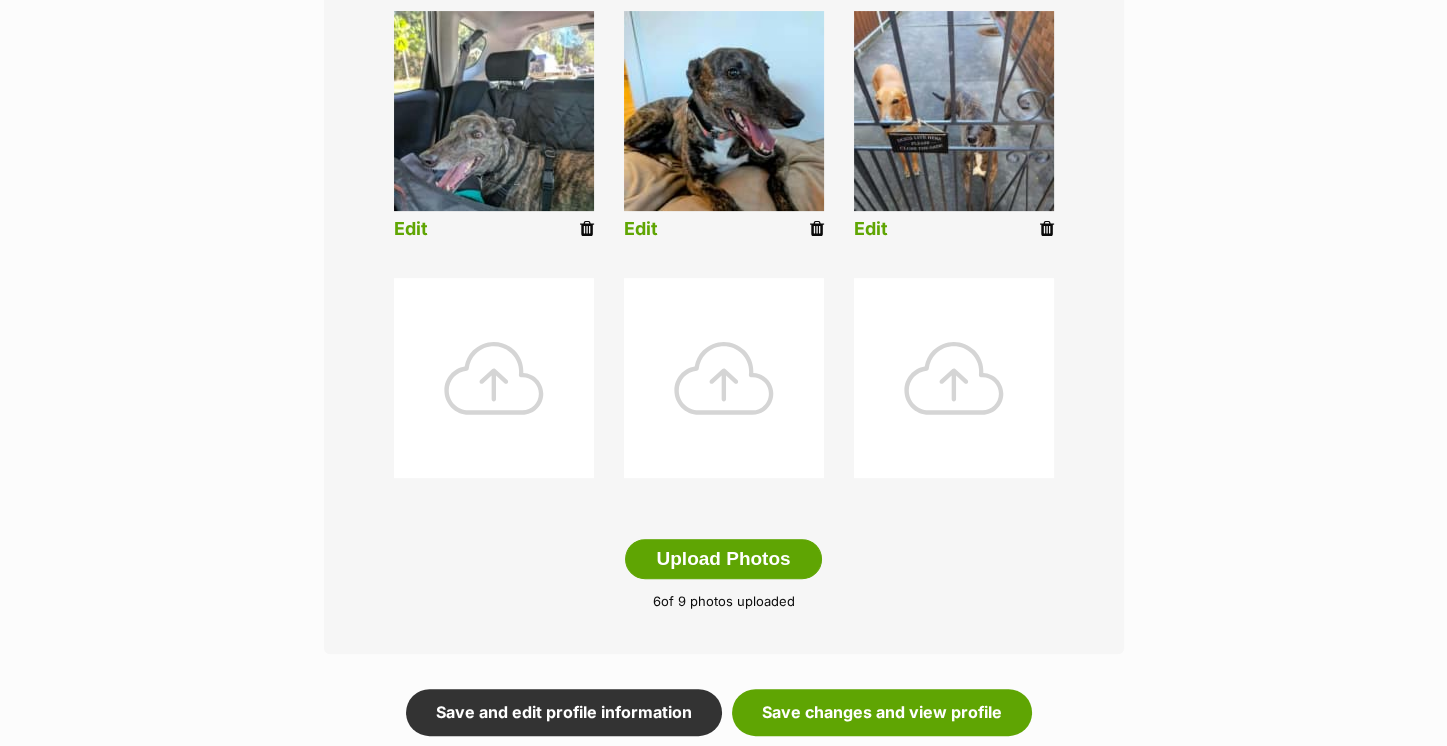 scroll, scrollTop: 885, scrollLeft: 0, axis: vertical 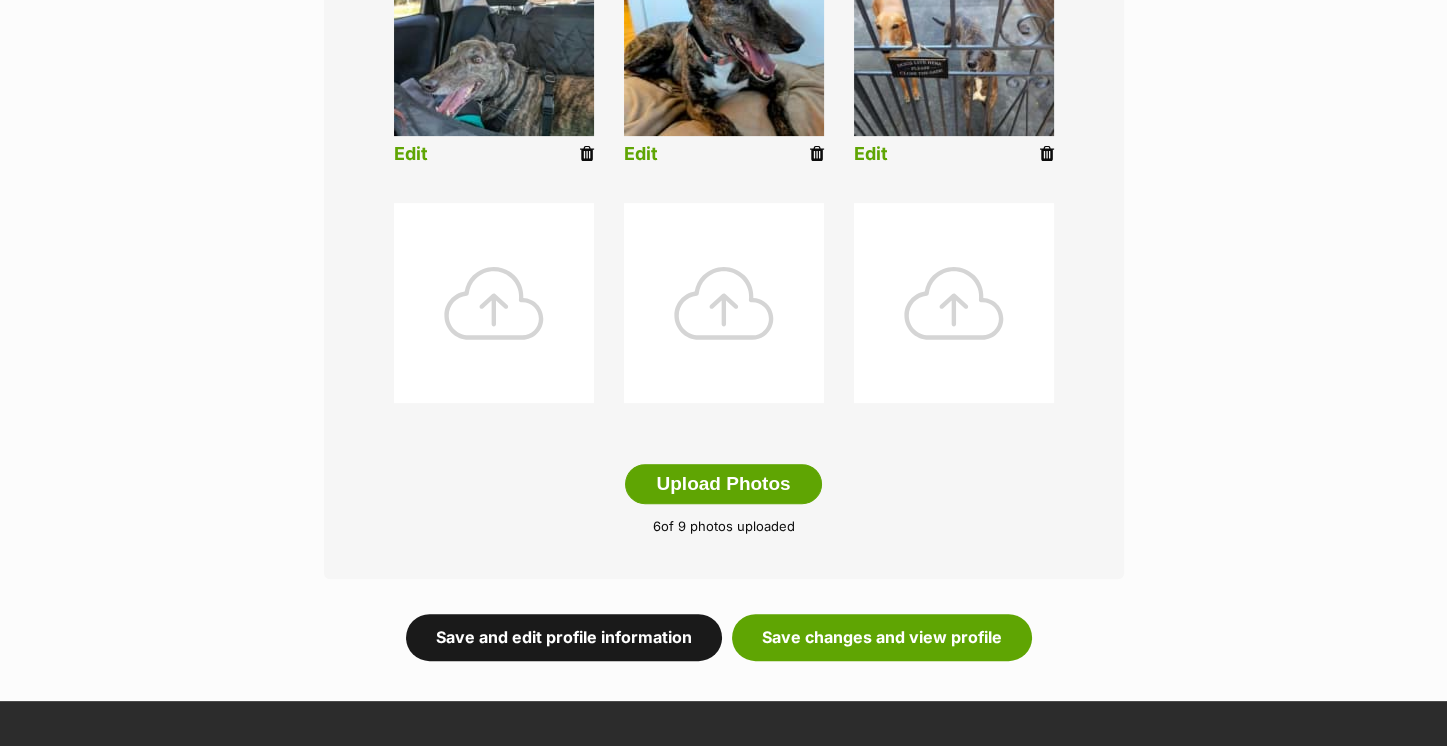click on "Save and edit profile information" at bounding box center [564, 637] 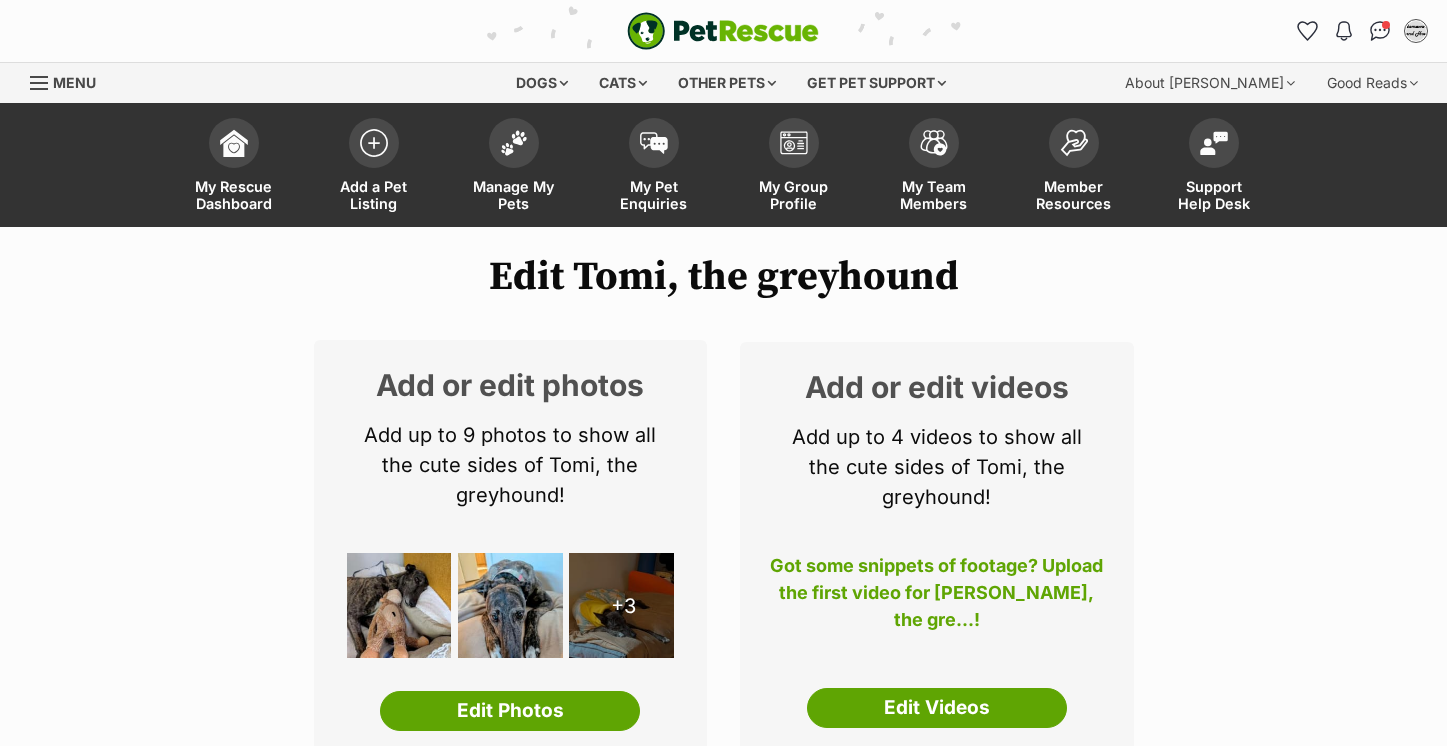 scroll, scrollTop: 0, scrollLeft: 0, axis: both 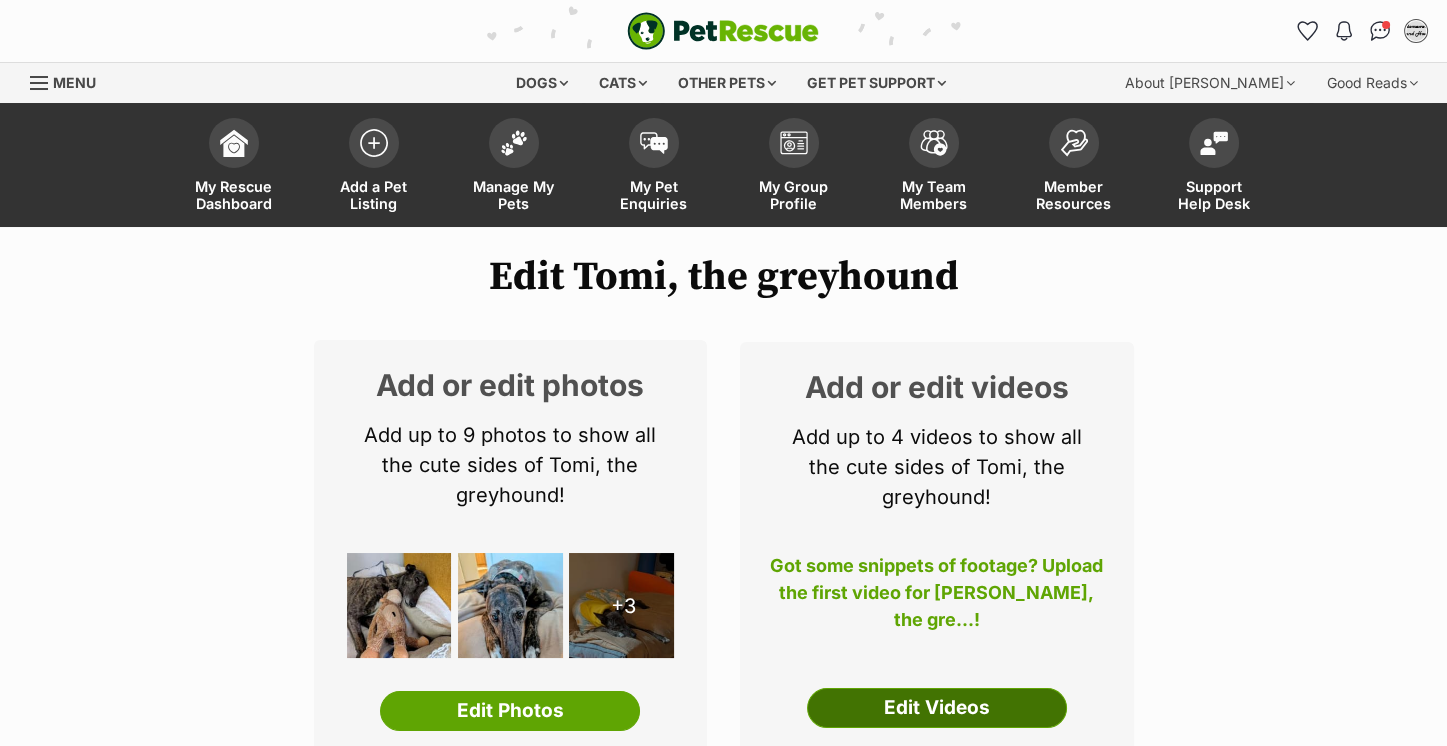 click on "Edit Videos" at bounding box center [937, 708] 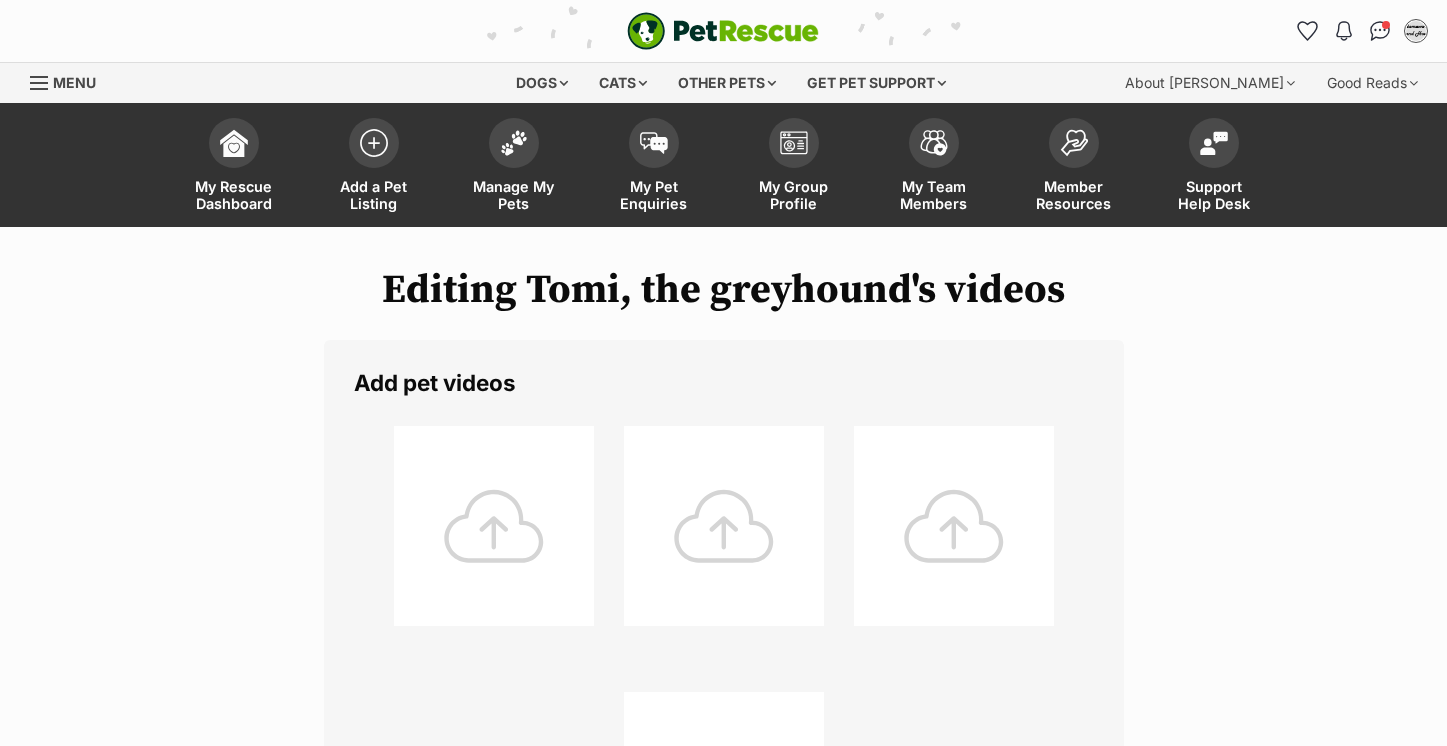 click at bounding box center [494, 526] 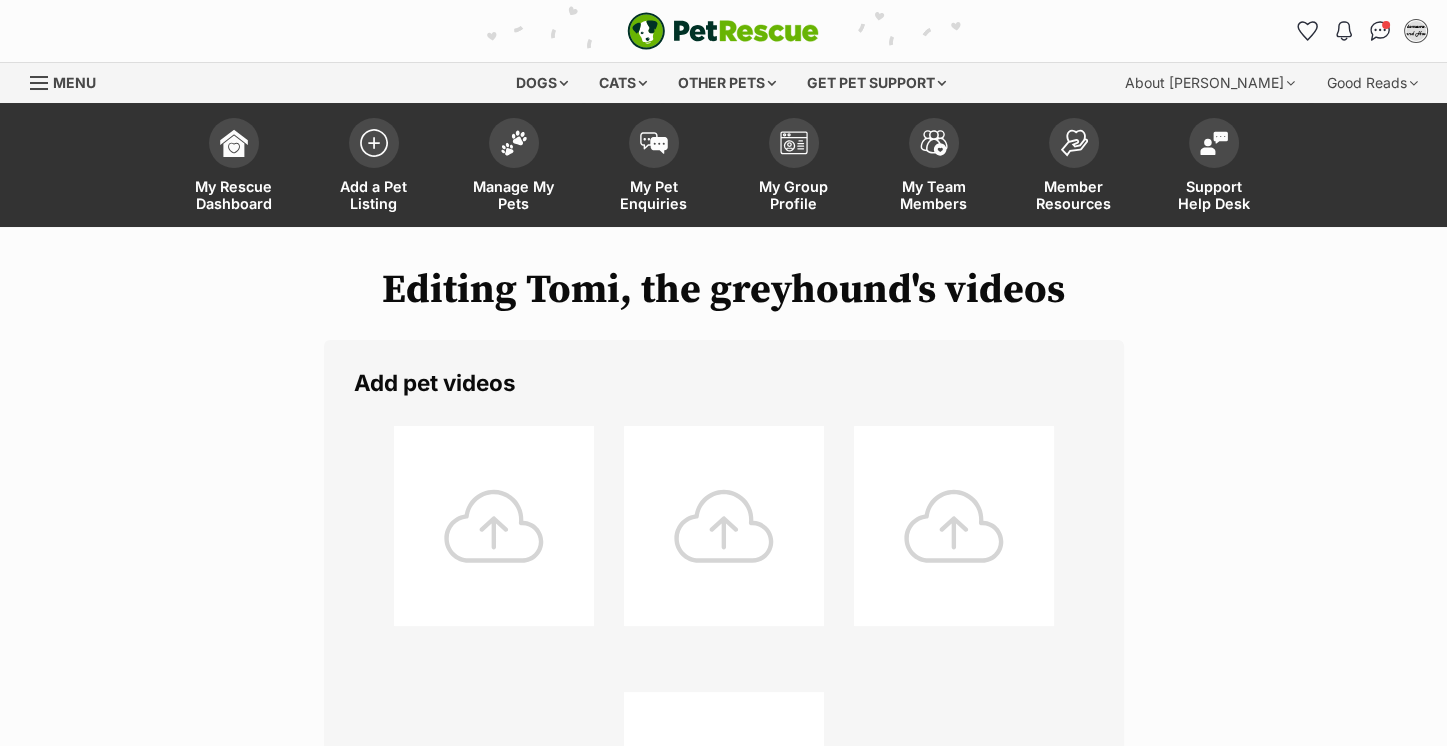 scroll, scrollTop: 0, scrollLeft: 0, axis: both 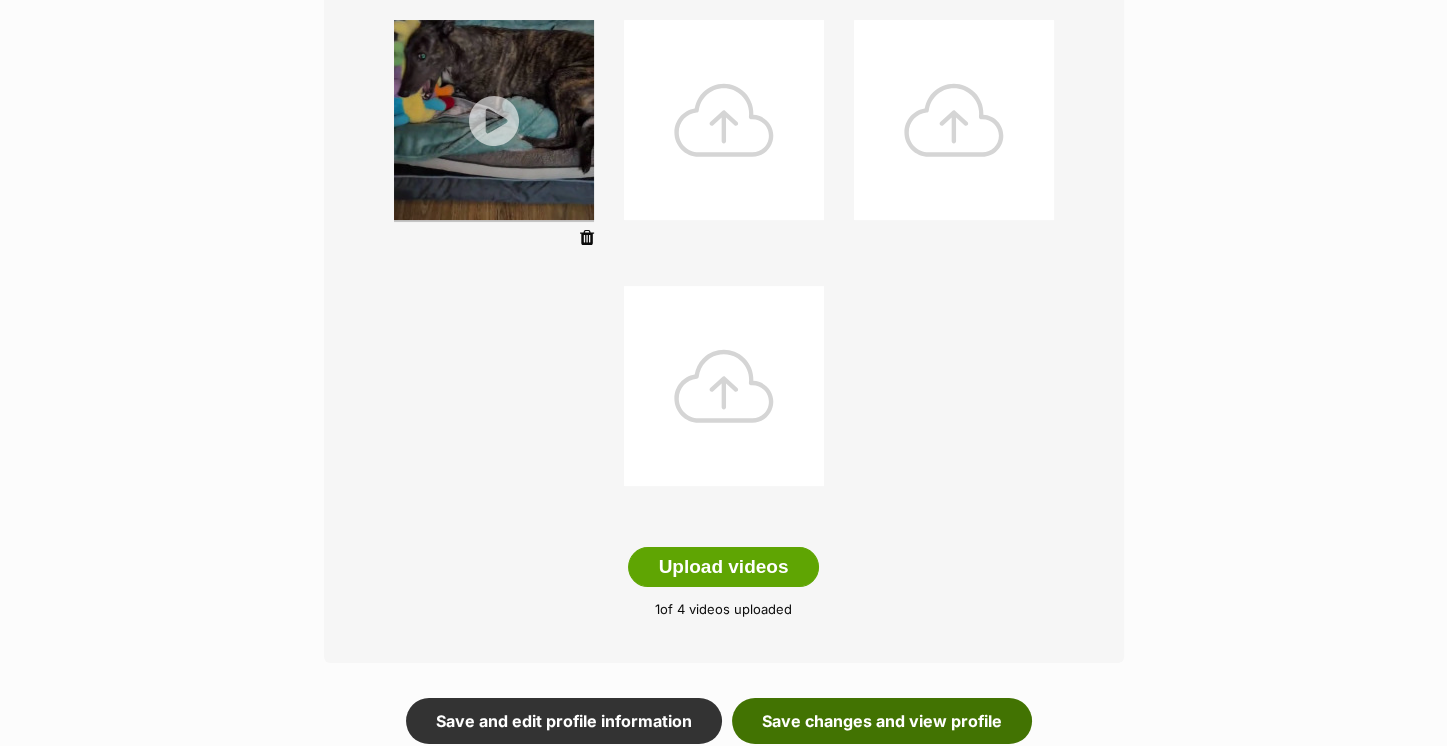 click on "Save changes and view profile" at bounding box center [882, 721] 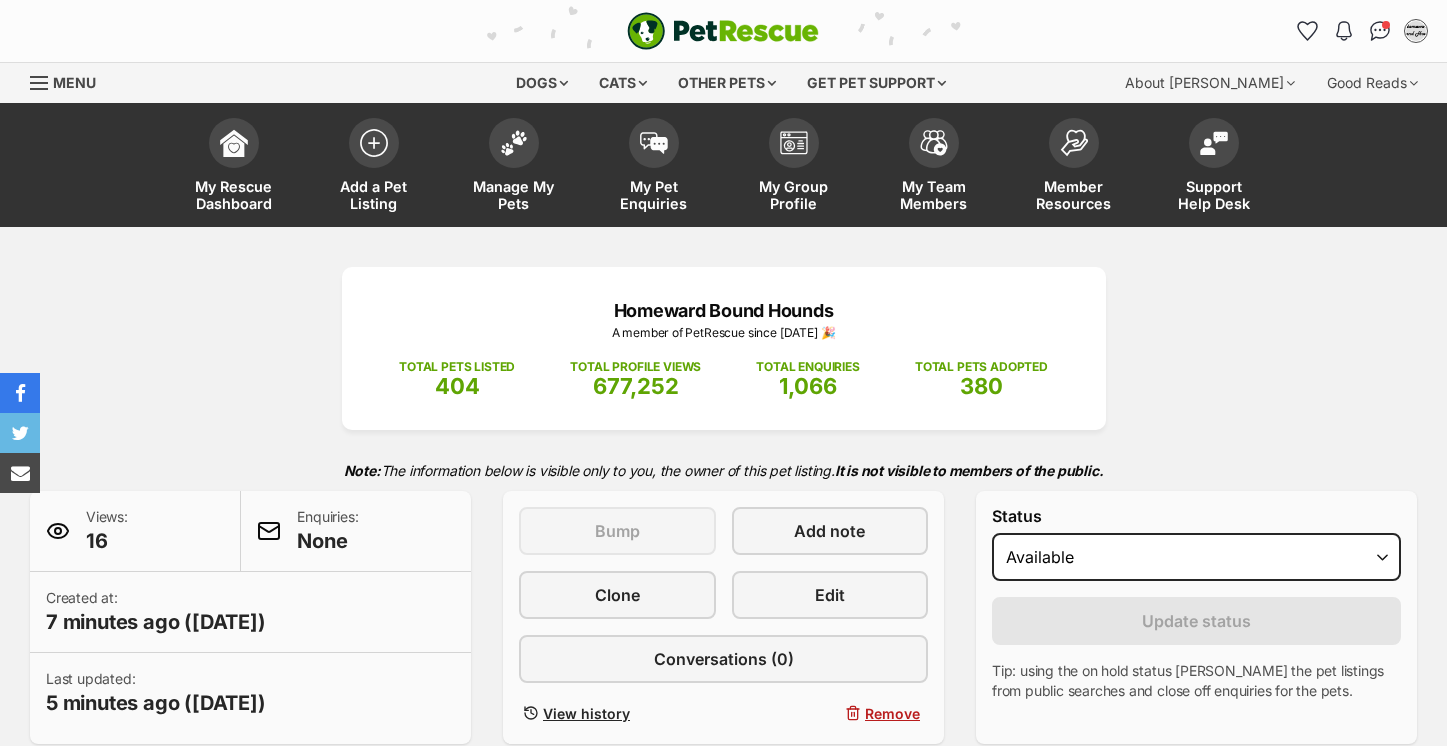 scroll, scrollTop: 0, scrollLeft: 0, axis: both 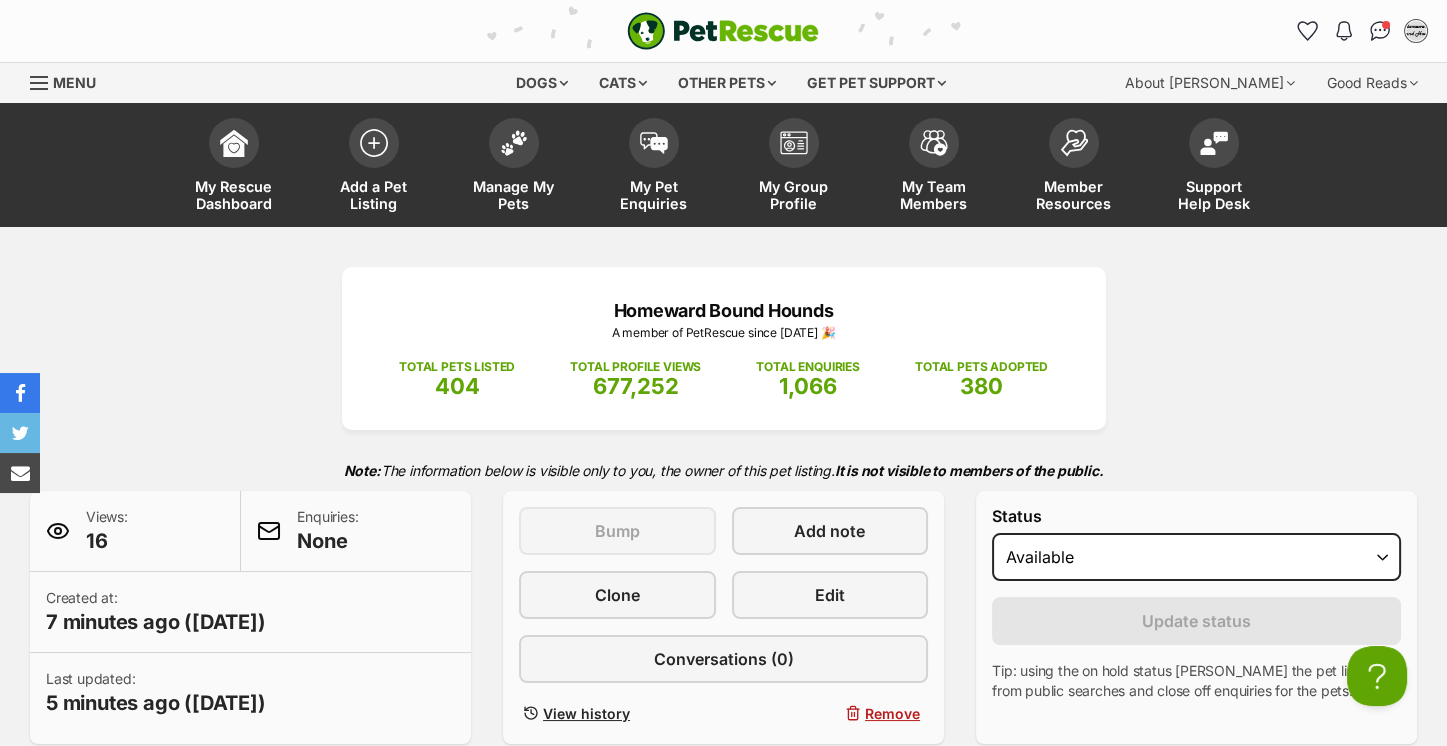 click on "Last updated:
5 minutes ago (20 Jul 2025)" at bounding box center [250, 693] 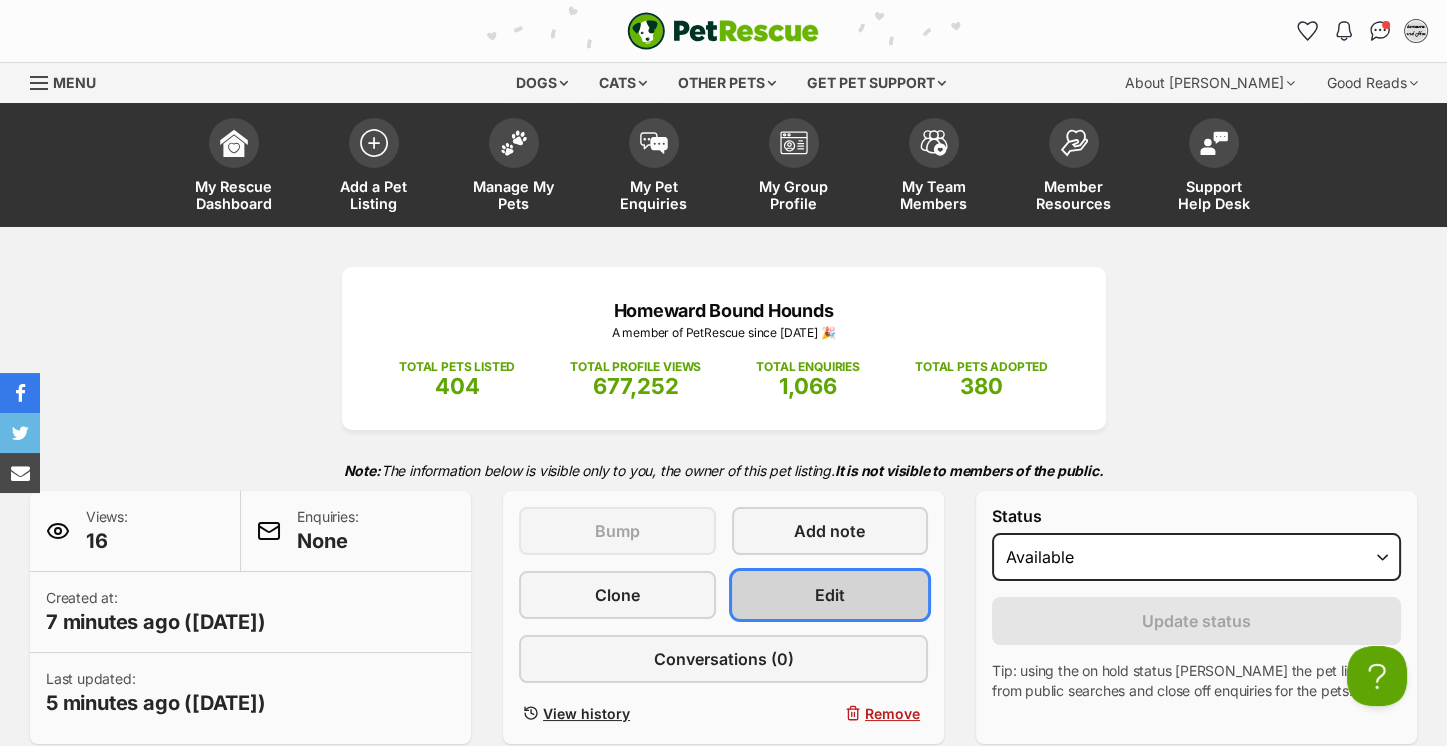 click on "Edit" at bounding box center (830, 595) 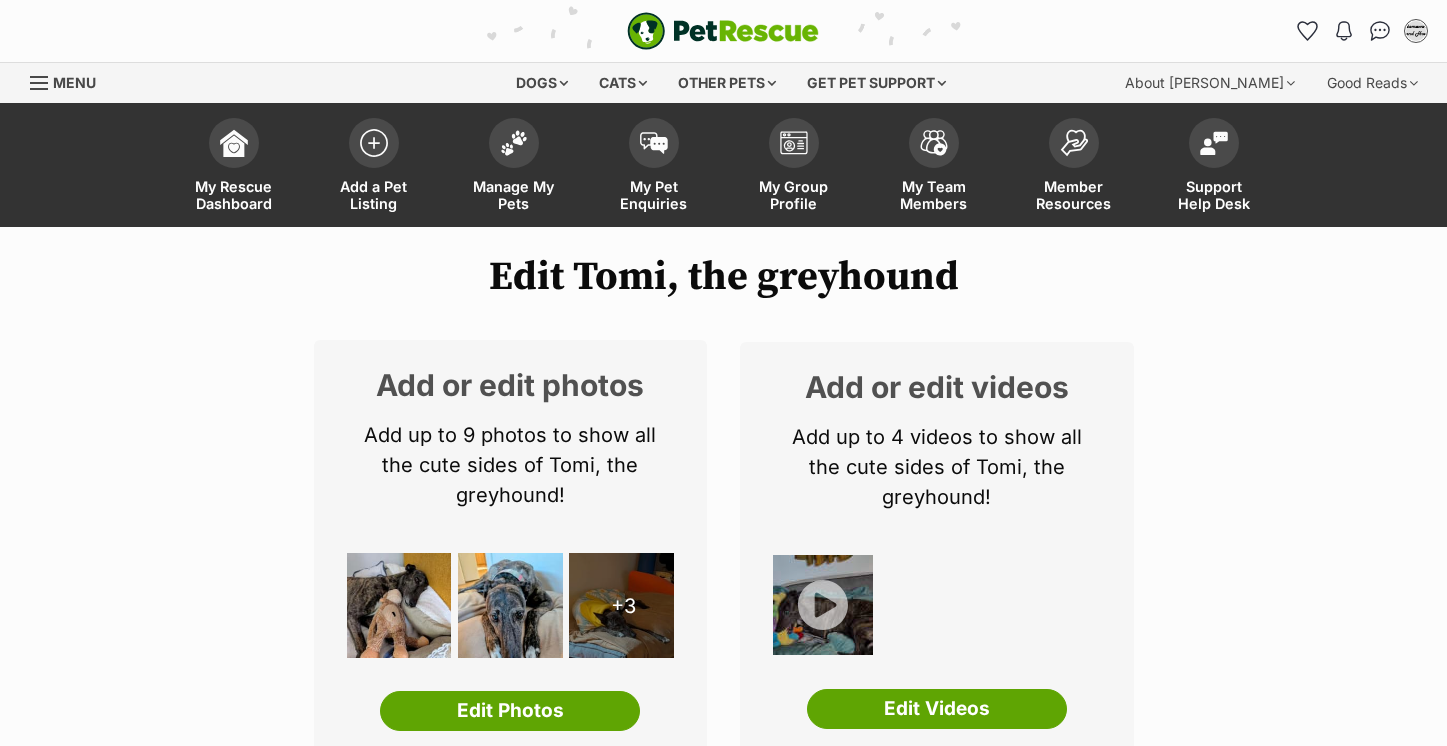 scroll, scrollTop: 422, scrollLeft: 0, axis: vertical 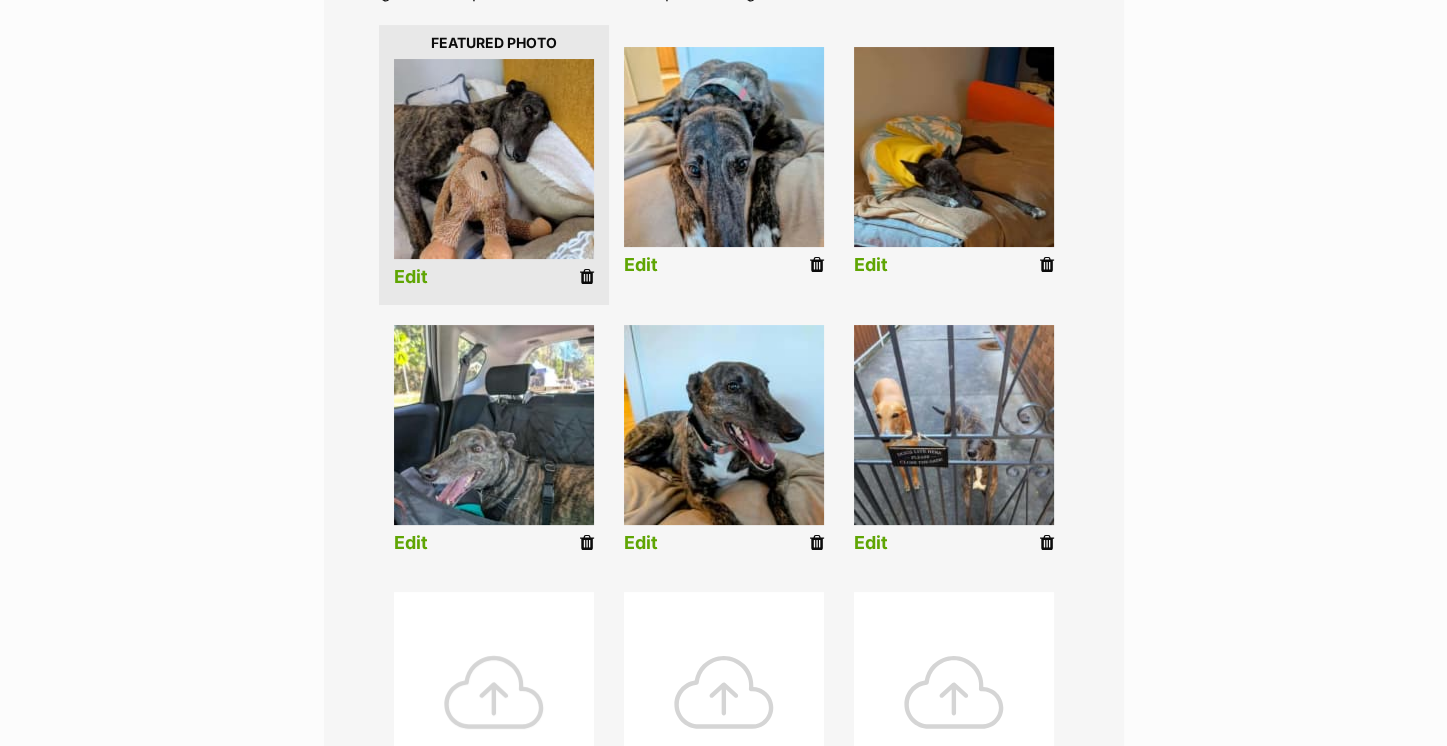 click at bounding box center [494, 692] 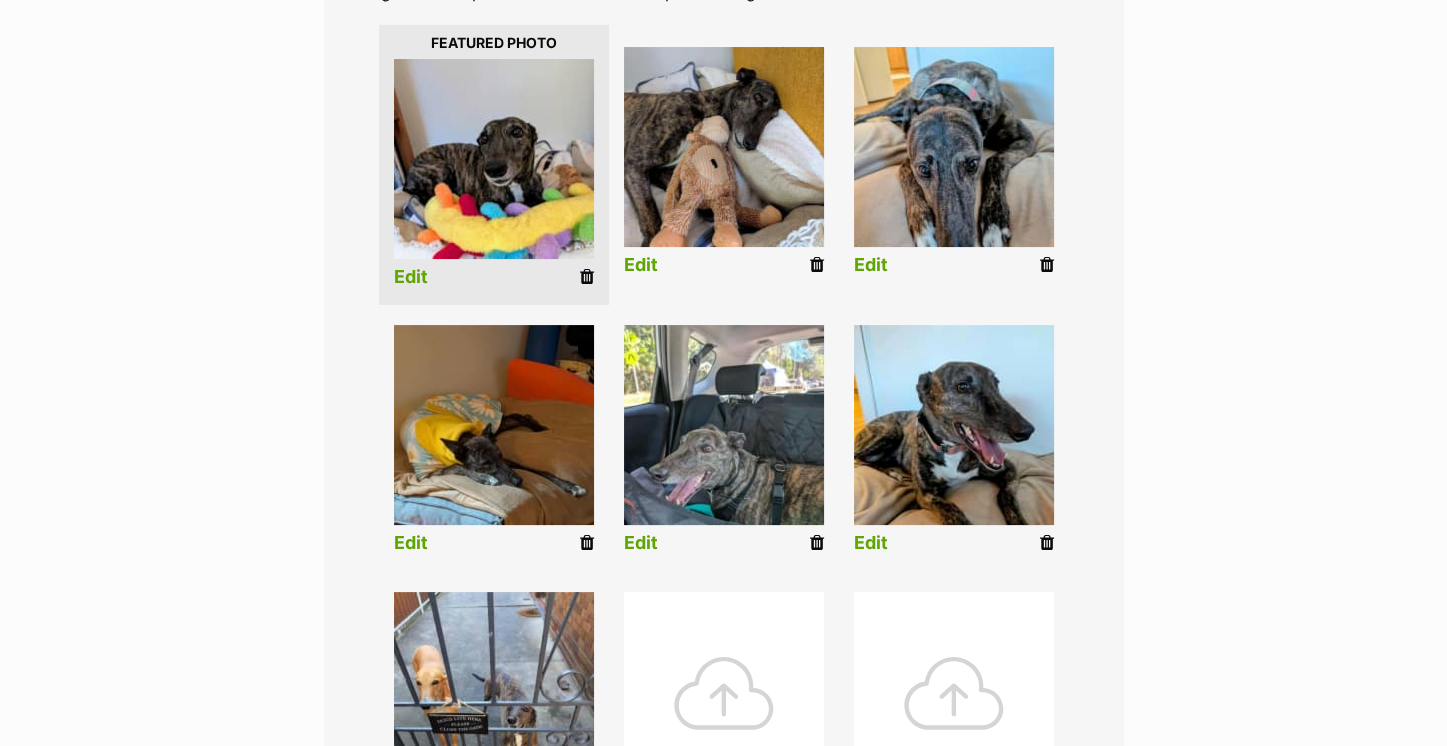 scroll, scrollTop: 888, scrollLeft: 0, axis: vertical 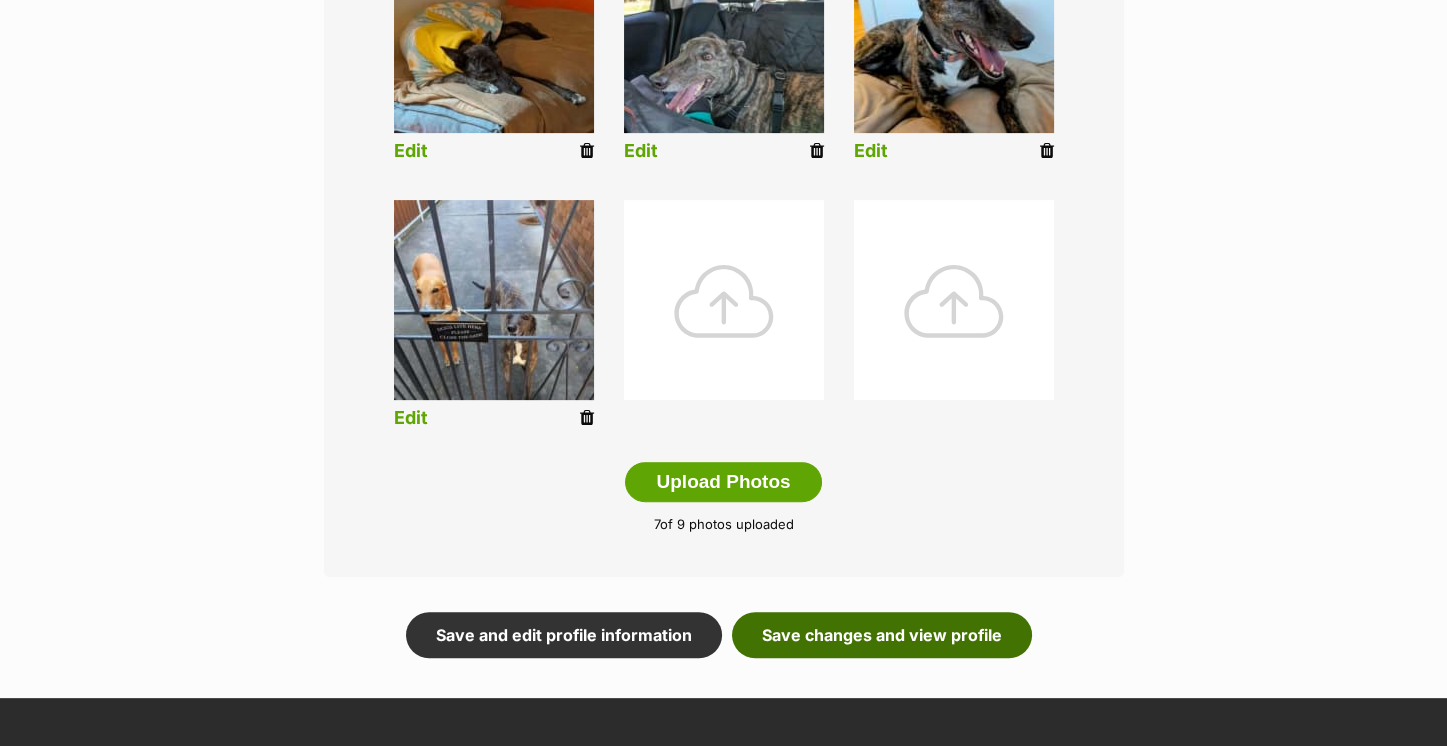 click on "Save changes and view profile" at bounding box center [882, 635] 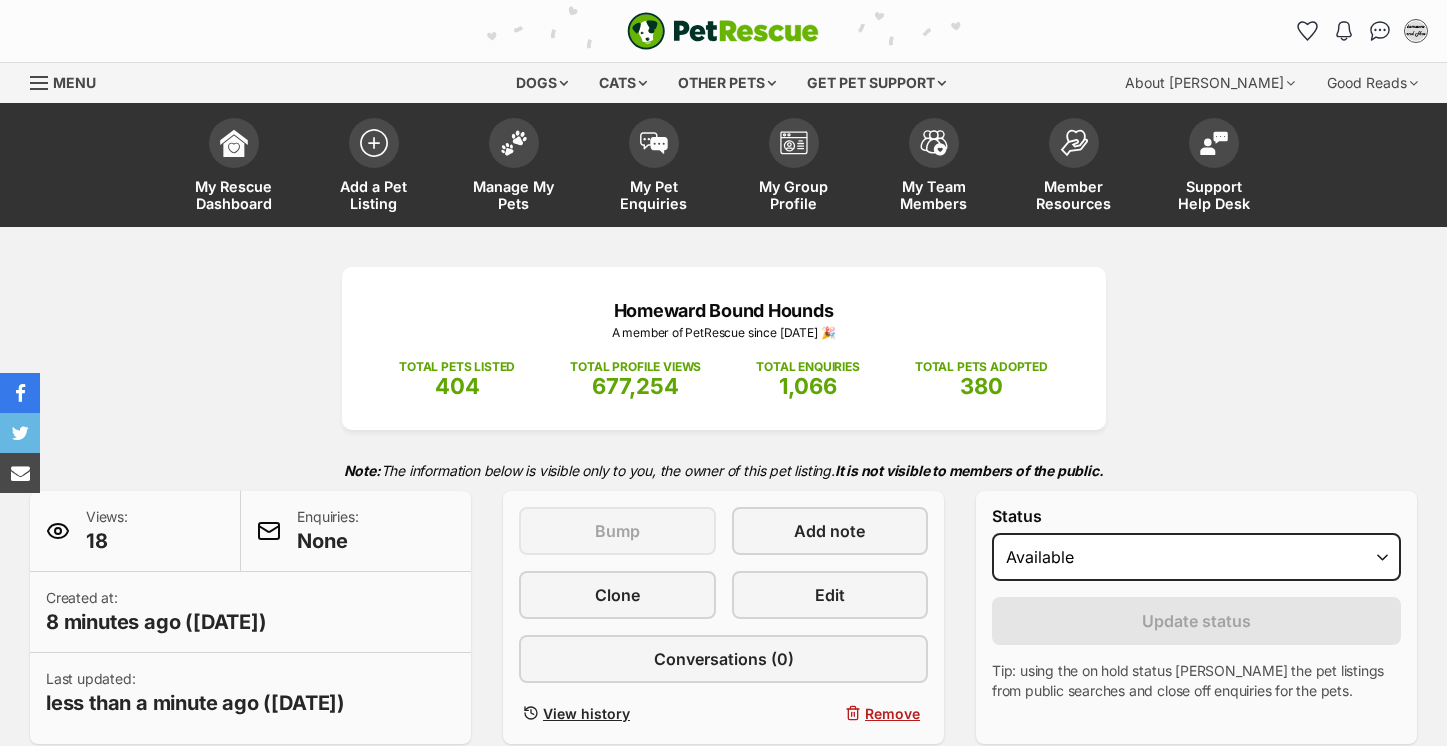 scroll, scrollTop: 0, scrollLeft: 0, axis: both 